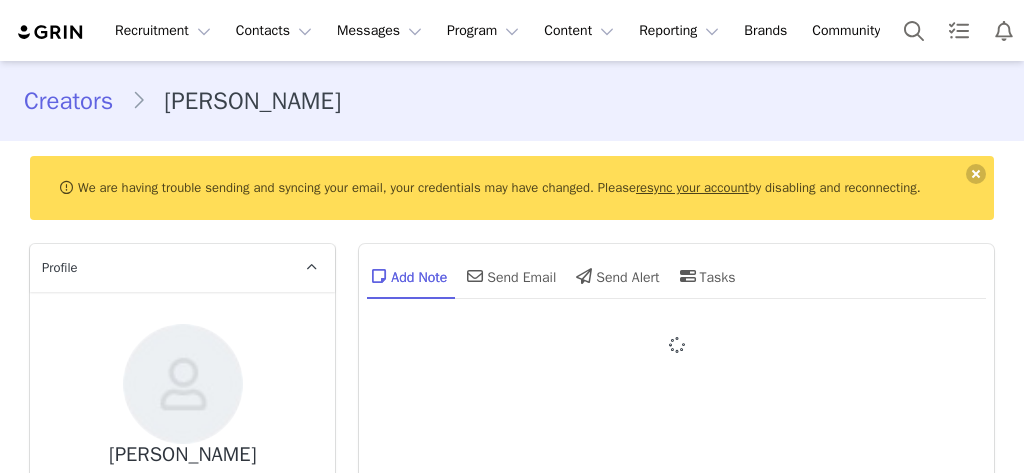 type on "+44 ([GEOGRAPHIC_DATA])" 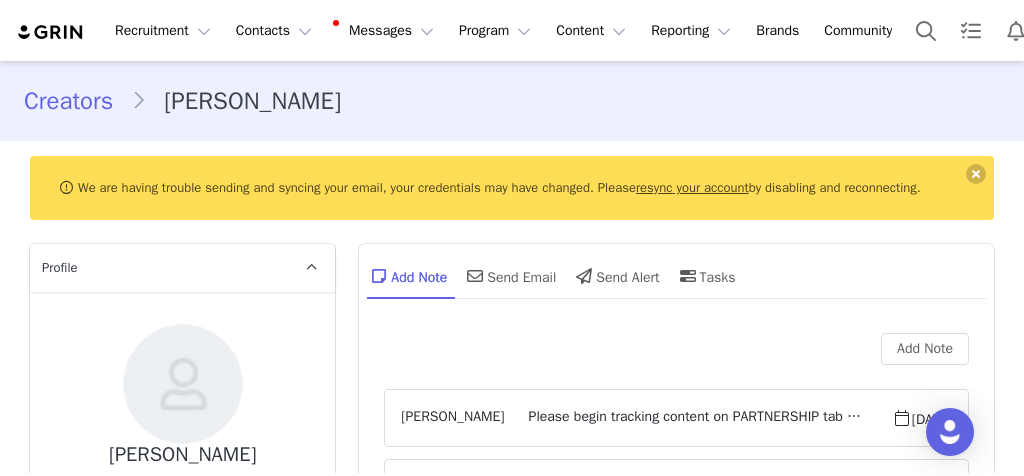 scroll, scrollTop: 0, scrollLeft: 0, axis: both 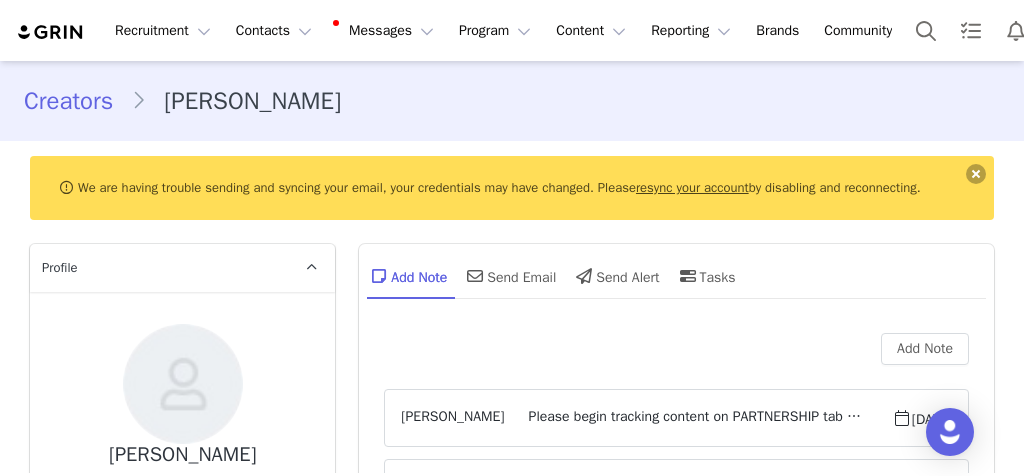 click at bounding box center [976, 174] 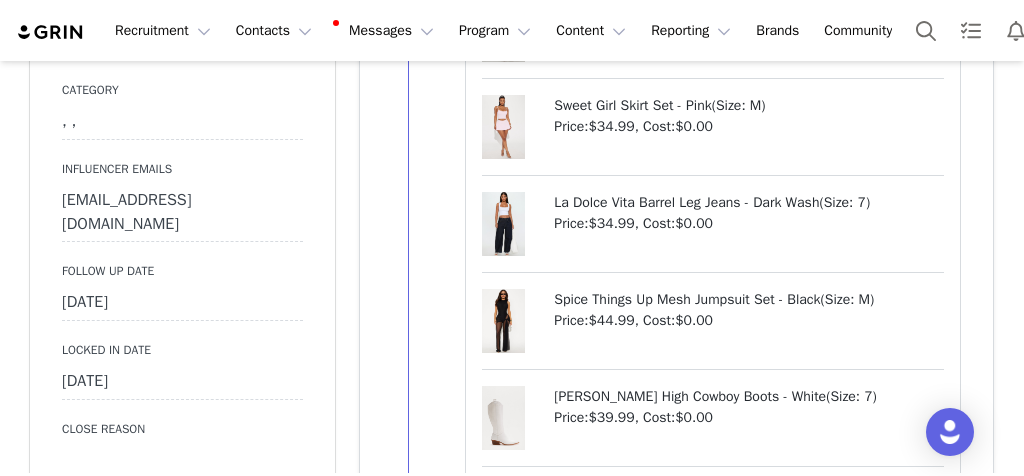 scroll, scrollTop: 2655, scrollLeft: 0, axis: vertical 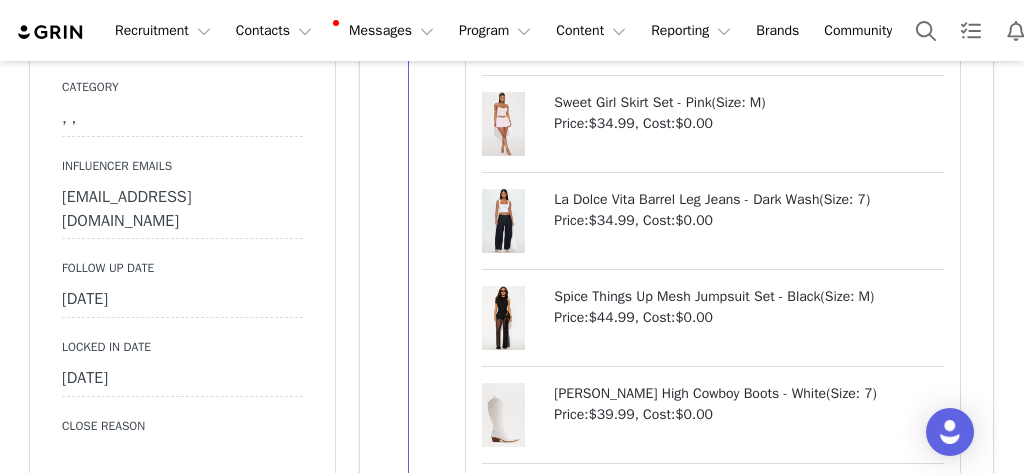 click on "[DATE]" at bounding box center [182, 300] 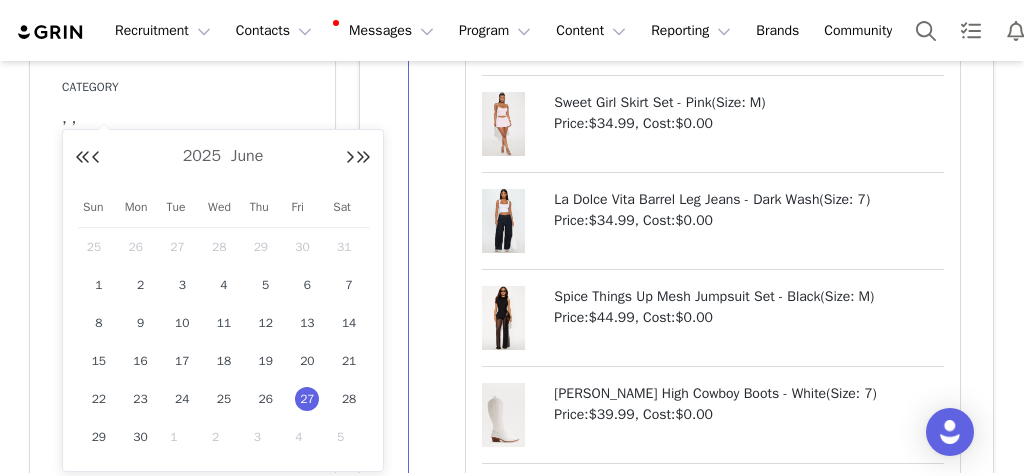 click on "Recruitment Recruitment Creator Search Curated Lists Landing Pages Web Extension AI Creator Search Beta Contacts Contacts Creators Prospects Applicants Messages Messages Dashboard Inbox 99+ Templates Sequences Program Program Activations Campaigns Partnerships Payments Affiliates Content Content Creator Content Media Library Social Listening Reporting Reporting Dashboard Report Builder Brands Brands Community Community Creators [PERSON_NAME] Profile  [PERSON_NAME]      43.1K followers  Audience Reports  Request a detailed report of this creator's audience demographics and content performance for each social channel. Limit 100 reports per month.  48 / 400 reports used this month  Instagram          Request Report Contact Type  Contact type can be Creator, Prospect, Application, or Manager.   Creator  Demote this Creator? This will remove all accepted proposals attached to this creator.  Yes, demote  Demote to Prospect Archive this Creator? Important:  Yes, archive  Archive Creator Contact Information" at bounding box center [512, 238] 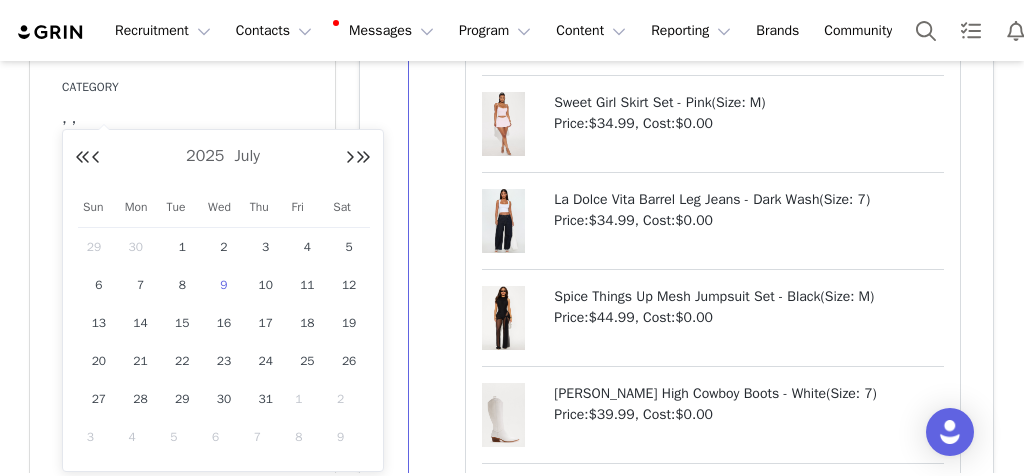 drag, startPoint x: 0, startPoint y: 0, endPoint x: 227, endPoint y: 283, distance: 362.79196 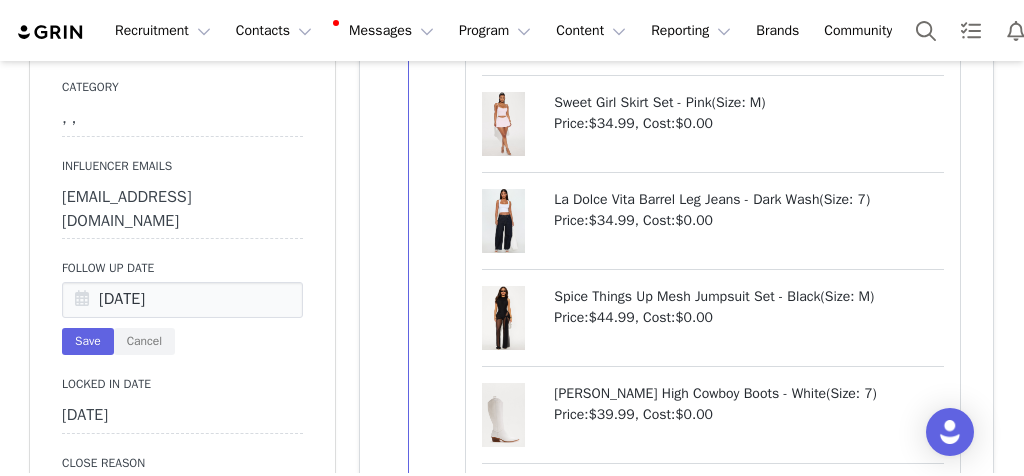 click on "Primary Broker   Ashley   Division   Bombshell   Grade   D   Compensation Type   Post for Product   Category   , ,    Influencer Emails   [EMAIL_ADDRESS][DOMAIN_NAME]   Follow Up Date  [DATE]  Save  Cancel  Locked In Date   [DATE]   Close Reason      Gifting Deliverables Summary   4 Instagram posts
2 Instagram stories (2 looks each)   Primary Platform   Instagram   Negotiation Start Date      Contacted Date (First Broker Contacted)      Close Date      NEGOTIATION SUBSTAGES      Influencer Birthday      Sprinklr Case #   #422593   Reality Show Name      NETSUITE ID      VENDOR NAME      UTM Link      Category (NEW)" at bounding box center [182, 671] 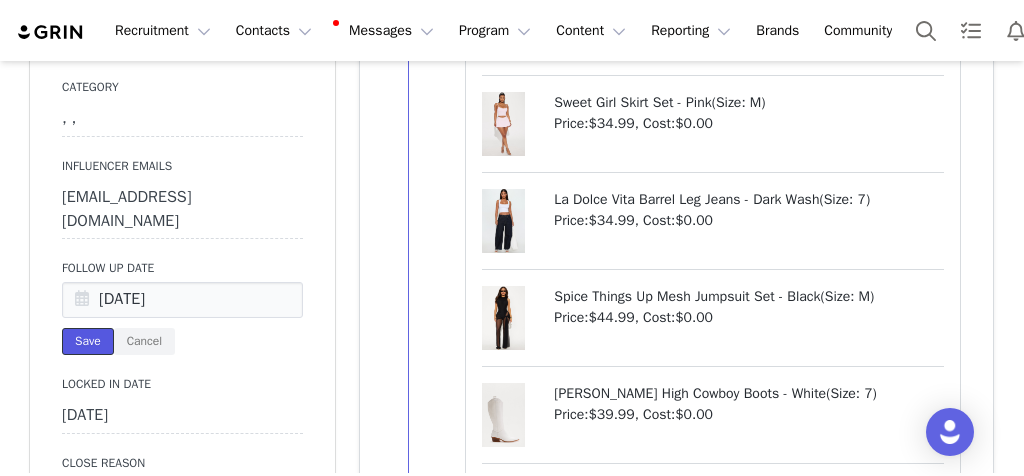 drag, startPoint x: 227, startPoint y: 283, endPoint x: 79, endPoint y: 316, distance: 151.63443 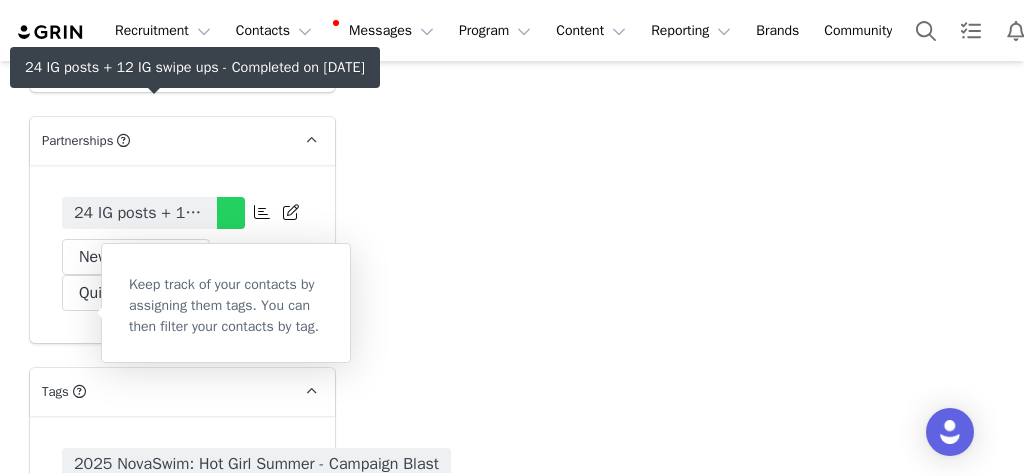 scroll, scrollTop: 6975, scrollLeft: 0, axis: vertical 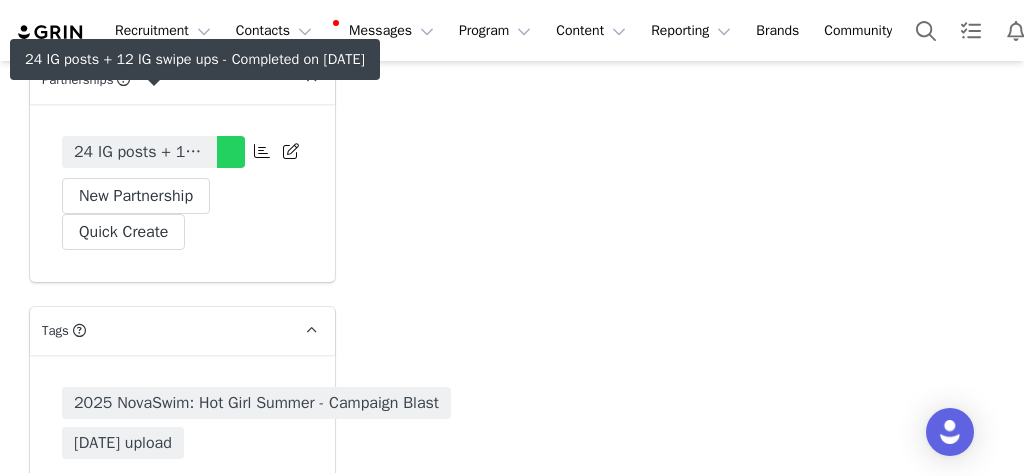 drag, startPoint x: 79, startPoint y: 316, endPoint x: 188, endPoint y: 122, distance: 222.52415 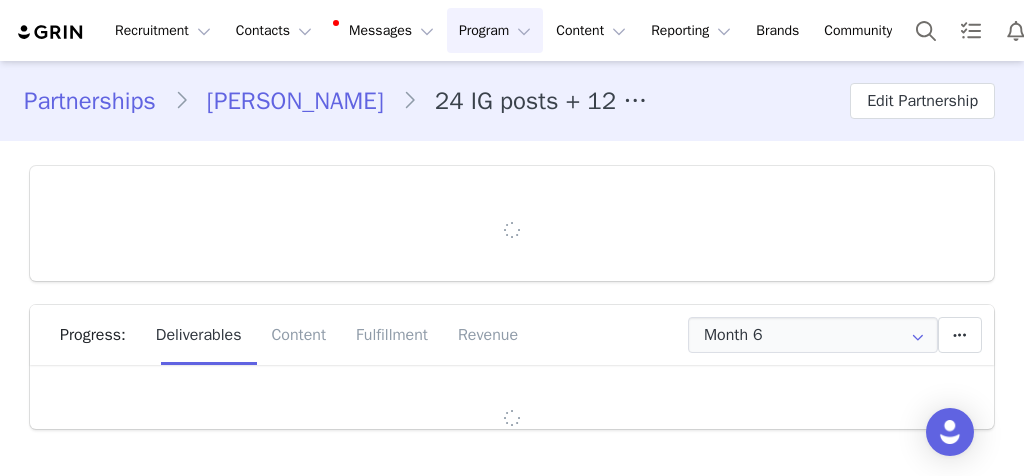 type on "+44 ([GEOGRAPHIC_DATA])" 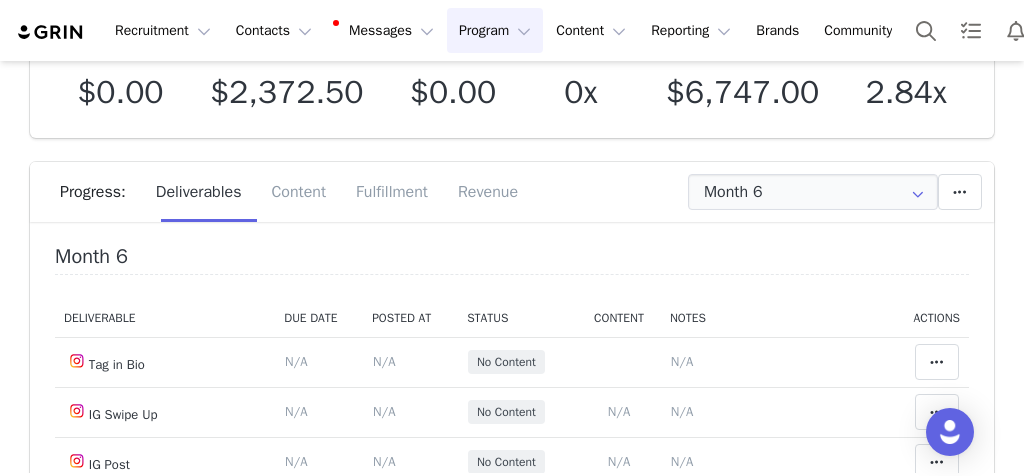 scroll, scrollTop: 153, scrollLeft: 0, axis: vertical 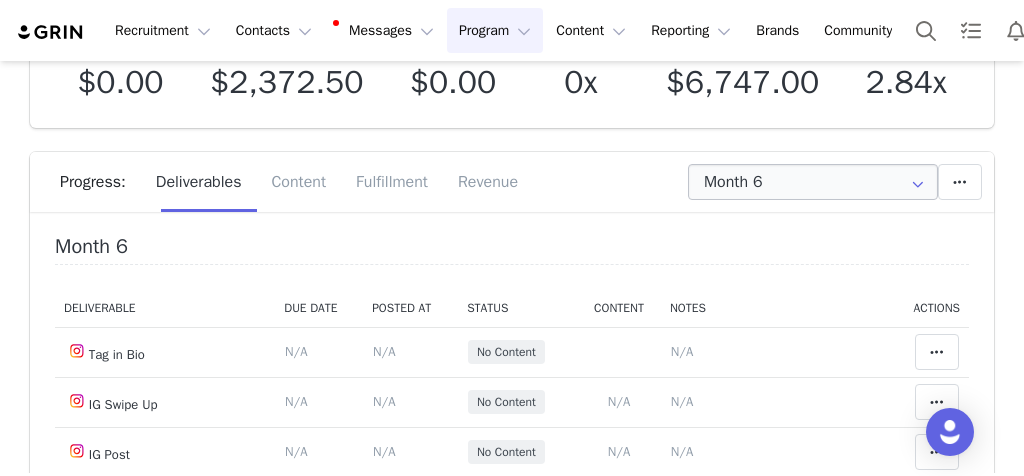 drag, startPoint x: 188, startPoint y: 122, endPoint x: 918, endPoint y: 173, distance: 731.77936 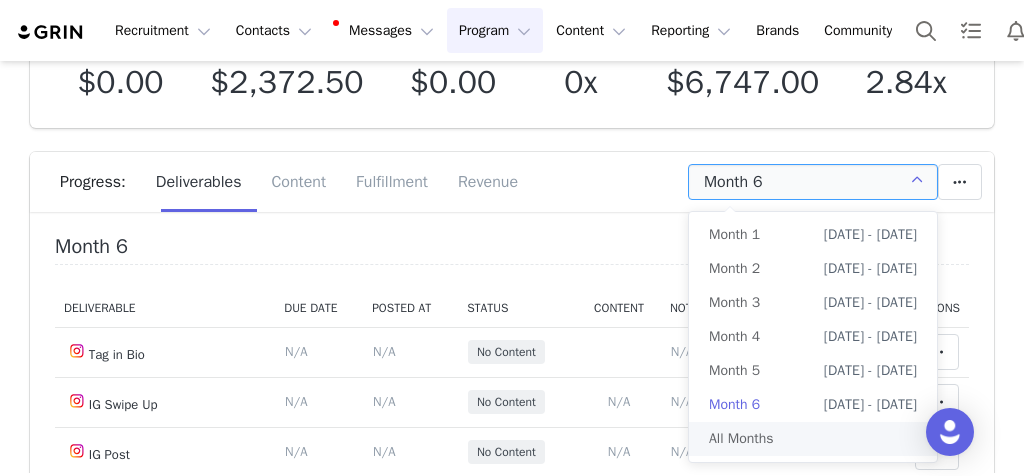 drag, startPoint x: 918, startPoint y: 173, endPoint x: 714, endPoint y: 435, distance: 332.0542 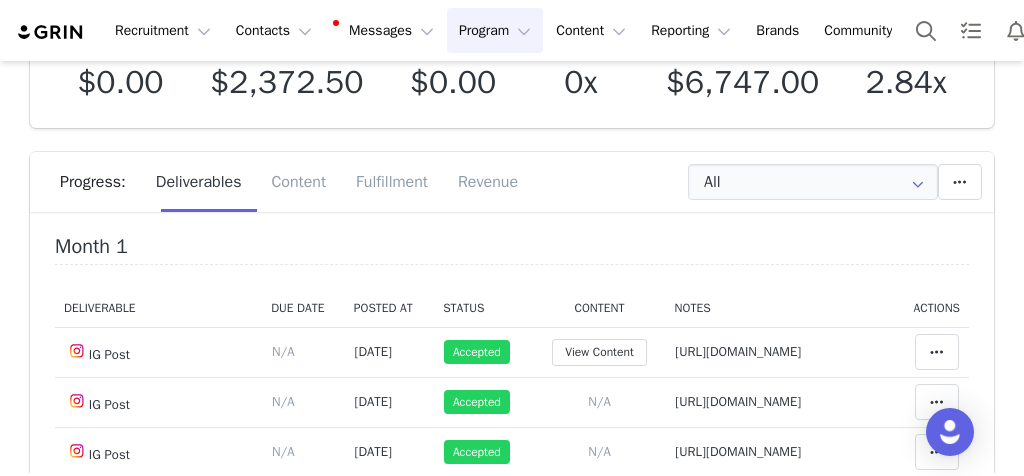 click on "Budget $0.00 Spend $2,372.50 Revenue $0.00 Revenue ROI 0x IMV $6,747.00 IMV ROI 2.84x Progress: Deliverables Content Fulfillment Revenue All Add a new deliverable  What type of deliverable?   IG Post   IG Swipe Up   Tag in Bio   Swipe Up Highlight Reel   Where should it be added?  Throughout Partnership  Month 1   Month 2   Month 3   Month 4   Month 5   Month 6   Throughout Partnership   Save  Cancel  Add Deliverable  Reset Content Do you want to reorder all of the content for this this partnership?  Yes, reset content   Cancel   Reset Content   Allow Content Past End Date   Fetch Recent Content   Month 1  Deliverable Due Date Posted At Status Content Notes Actions  IG Post Deliverable Due Date Set the date you expect this content to go live.  Save  Cancel N/A  [DATE]   Accepted  View Content Notes  Save  Cancel [URL][DOMAIN_NAME]  Clear Status   Reason for declining this deliverable   Decline   Mark as Declined   Unlink Content  Move Content  Move  Cancel  Move Content   IG Post" at bounding box center (512, 407) 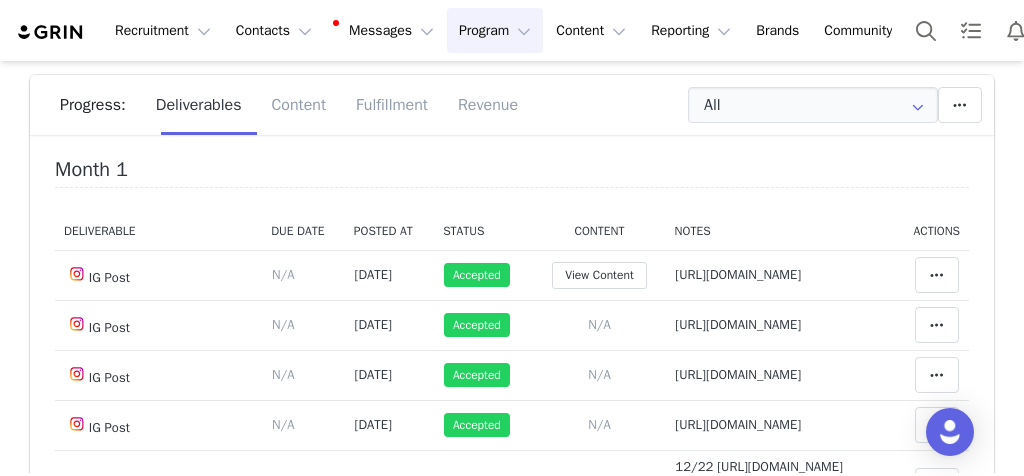 scroll, scrollTop: 232, scrollLeft: 0, axis: vertical 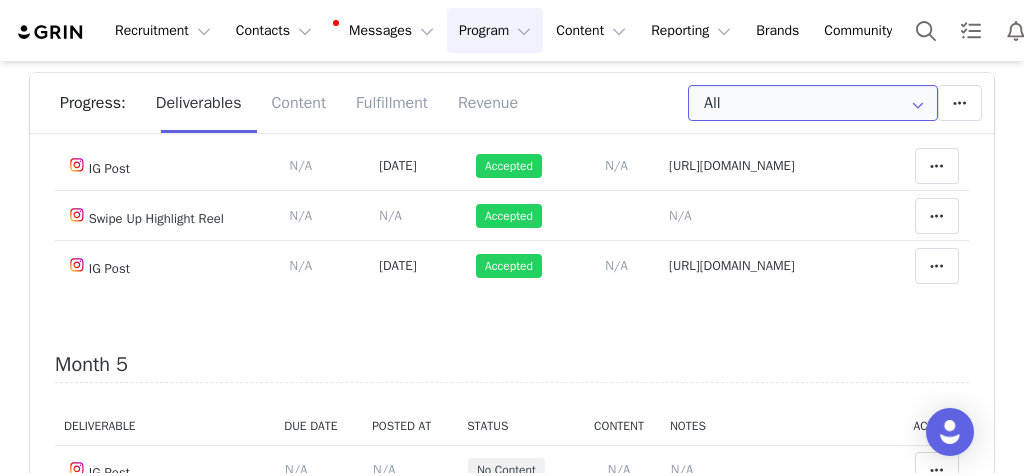 click on "All" at bounding box center [813, 103] 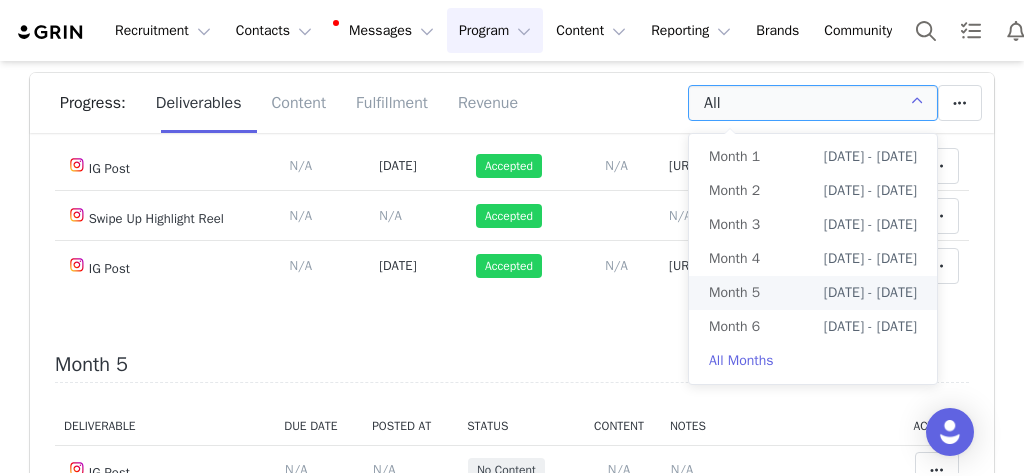 click on "Month 5" at bounding box center (734, 293) 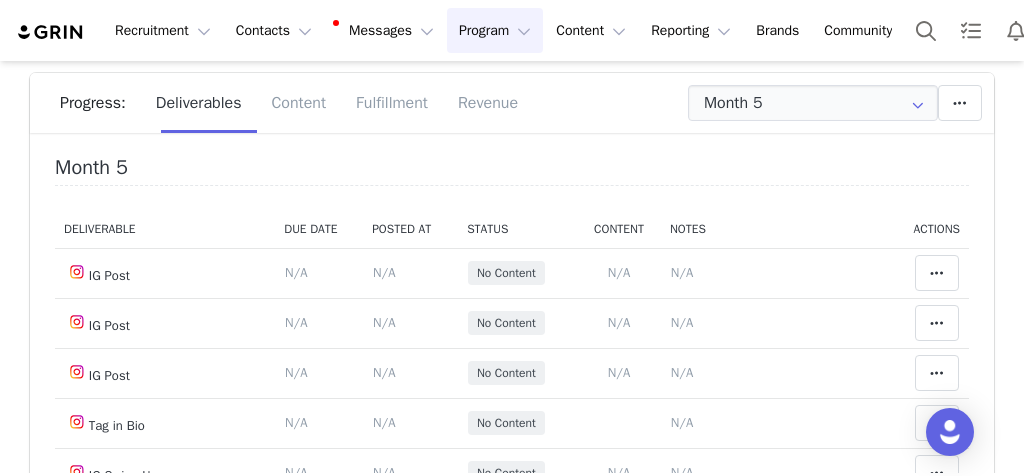 click on "Budget $0.00 Spend $2,372.50 Revenue $0.00 Revenue ROI 0x IMV $6,747.00 IMV ROI 2.84x Progress: Deliverables Content Fulfillment Revenue Month 5 Add a new deliverable  What type of deliverable?   IG Post   IG Swipe Up   Tag in Bio   Swipe Up Highlight Reel   Where should it be added?  Throughout Partnership  Month 1   Month 2   Month 3   Month 4   Month 5   Month 6   Throughout Partnership   Save  Cancel  Add Deliverable   Set End Date for Month 5   This will change the start and end dates for months 5 through 6 accordingly.  [DATE] Current date: [DATE]  Save   Cancel   Extend Schedule  Reset Content Do you want to reorder all of the content for this this partnership?  Yes, reset content   Cancel   Reset Content   Allow Content Past End Date   Fetch Recent Content   Month 5  Deliverable Due Date Posted At Status Content Notes Actions  IG Post Deliverable Due Date Set the date you expect this content to go live.  Save  Cancel N/A Content Posted Date Set the date when this content was posted  Save" at bounding box center [512, 323] 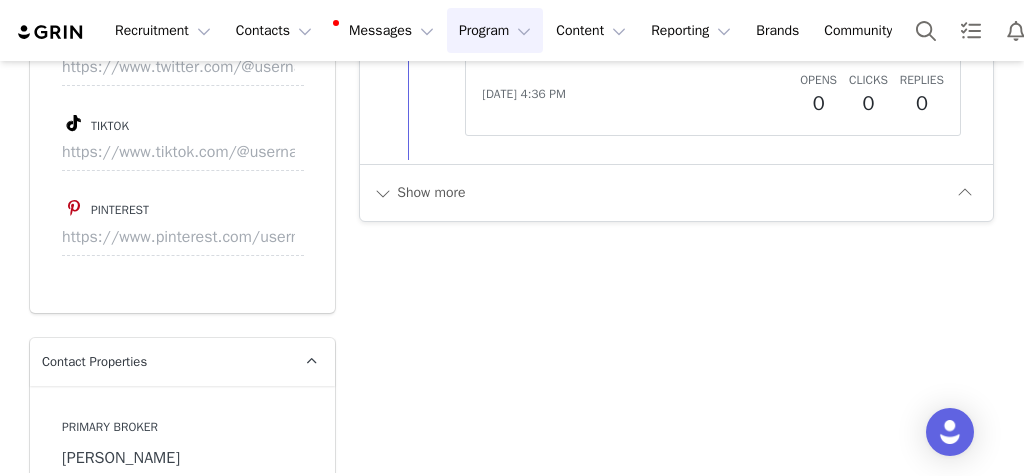 scroll, scrollTop: 4256, scrollLeft: 0, axis: vertical 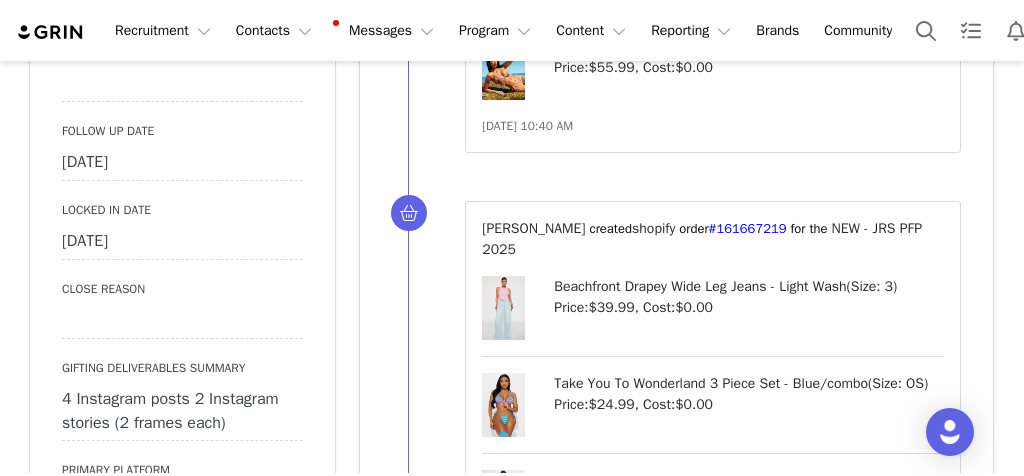 click on "June 30th, 2025" at bounding box center (182, 163) 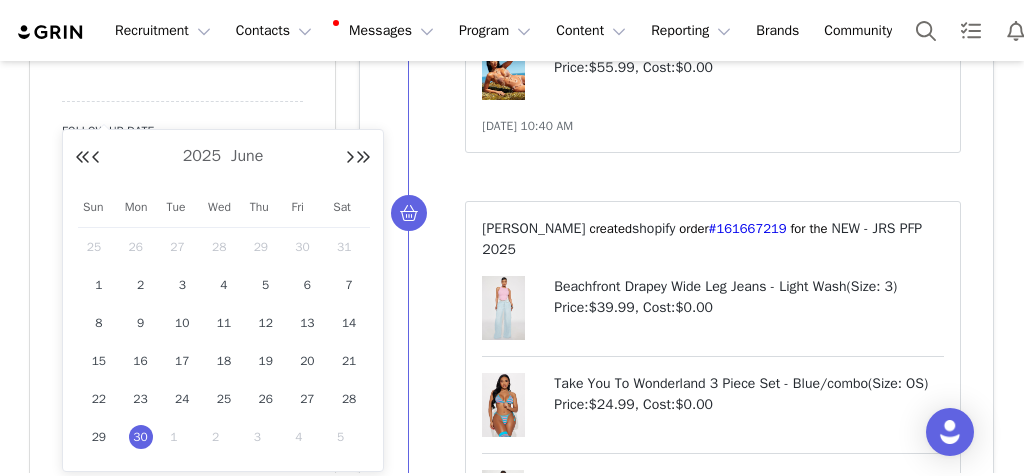click at bounding box center [350, 158] 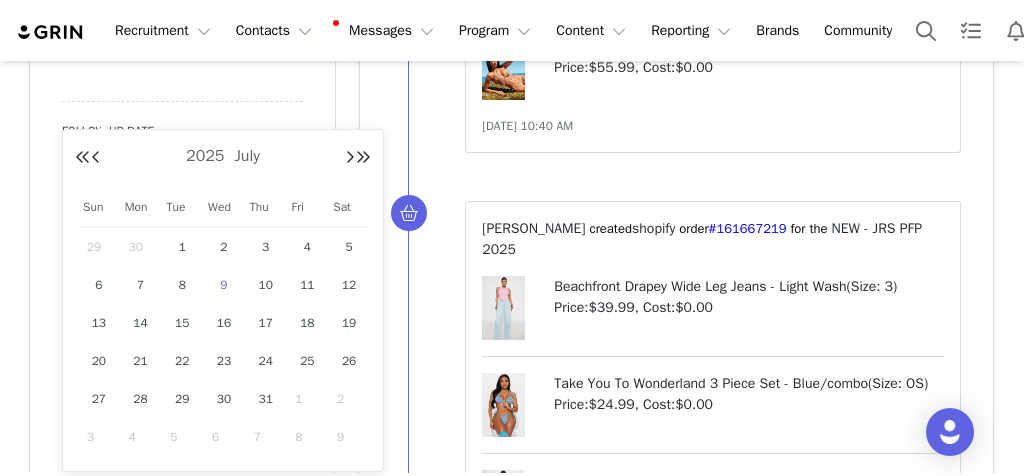 drag, startPoint x: 0, startPoint y: 0, endPoint x: 226, endPoint y: 282, distance: 361.38623 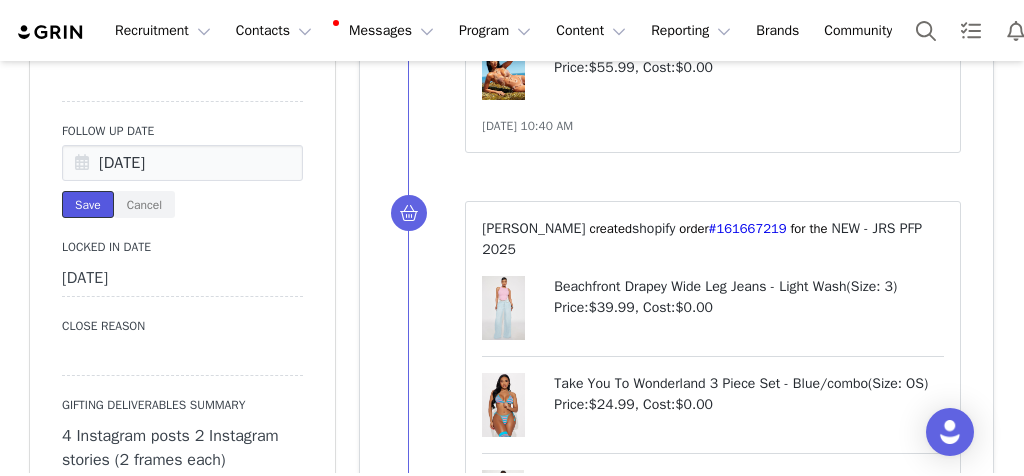 drag, startPoint x: 226, startPoint y: 282, endPoint x: 95, endPoint y: 207, distance: 150.95032 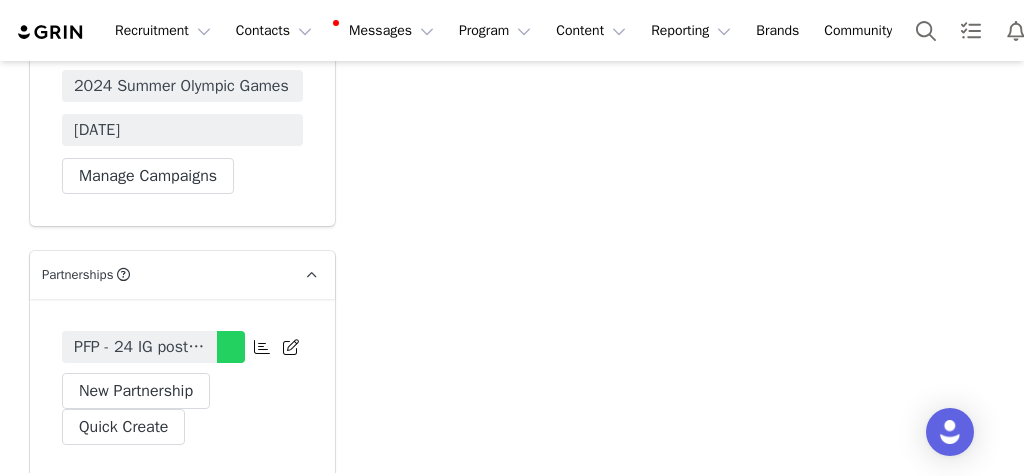 scroll, scrollTop: 6826, scrollLeft: 0, axis: vertical 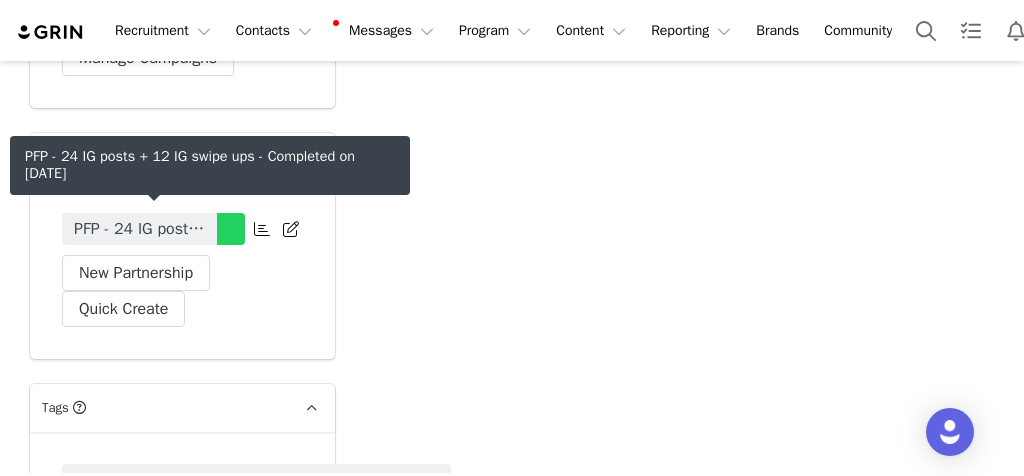 click on "PFP - 24 IG posts + 12 IG swipe ups" at bounding box center [139, 229] 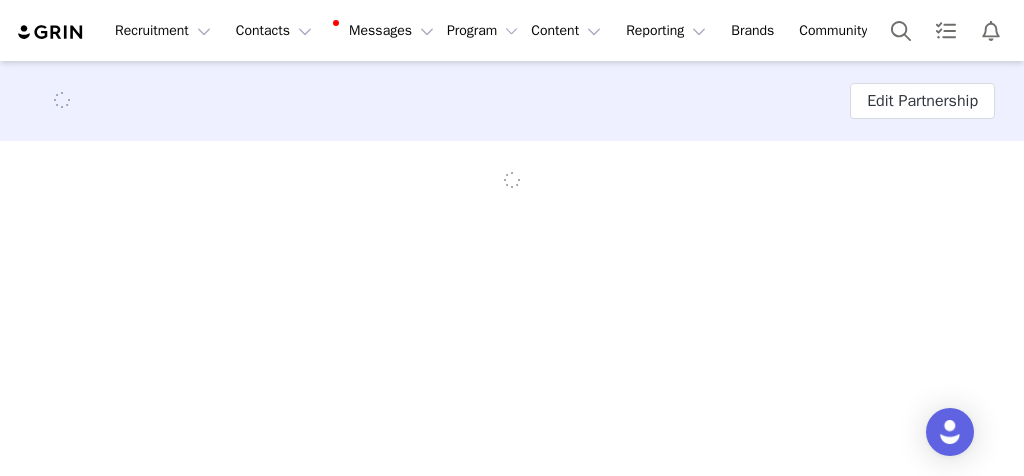 scroll, scrollTop: 0, scrollLeft: 0, axis: both 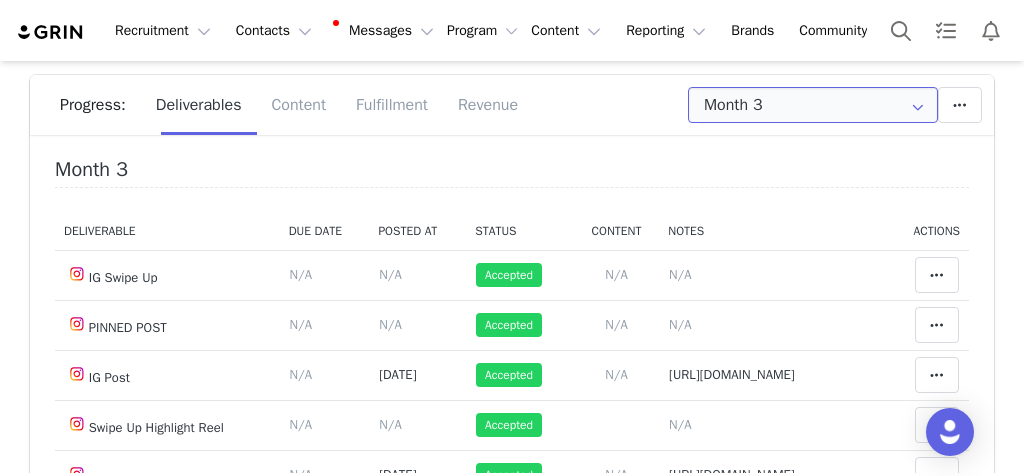 click on "Month 3" at bounding box center (813, 105) 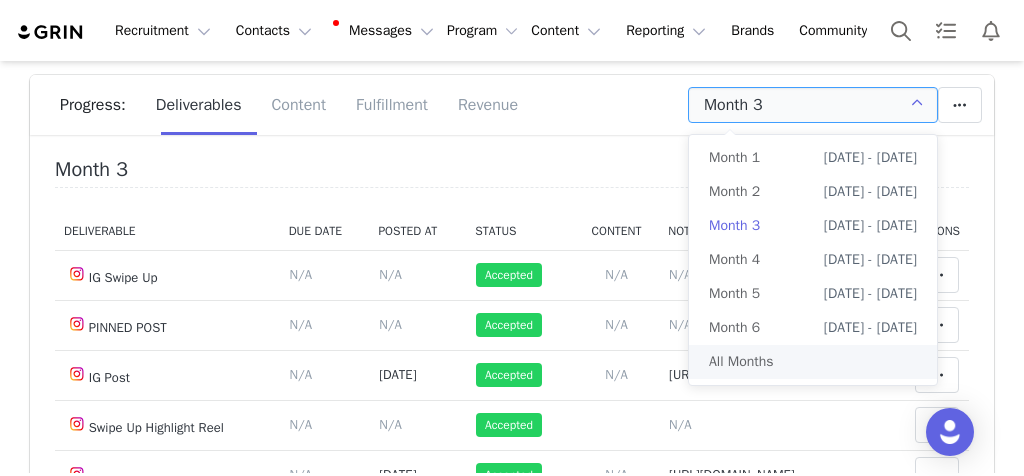 drag, startPoint x: 95, startPoint y: 207, endPoint x: 750, endPoint y: 362, distance: 673.0899 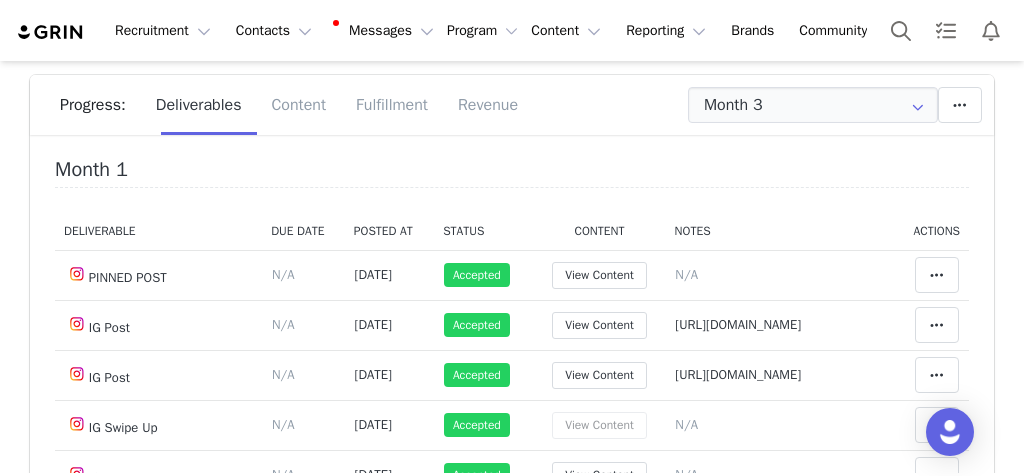drag, startPoint x: 750, startPoint y: 362, endPoint x: 1000, endPoint y: 180, distance: 309.2313 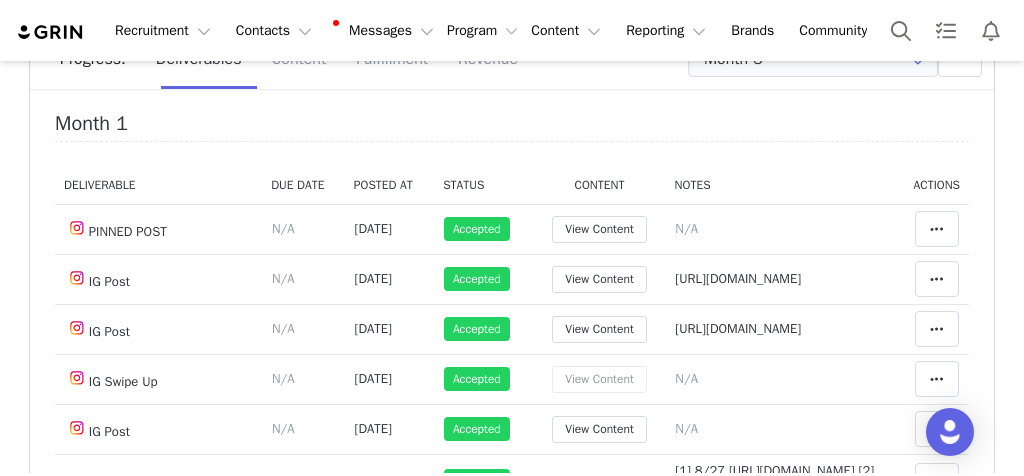 scroll, scrollTop: 312, scrollLeft: 0, axis: vertical 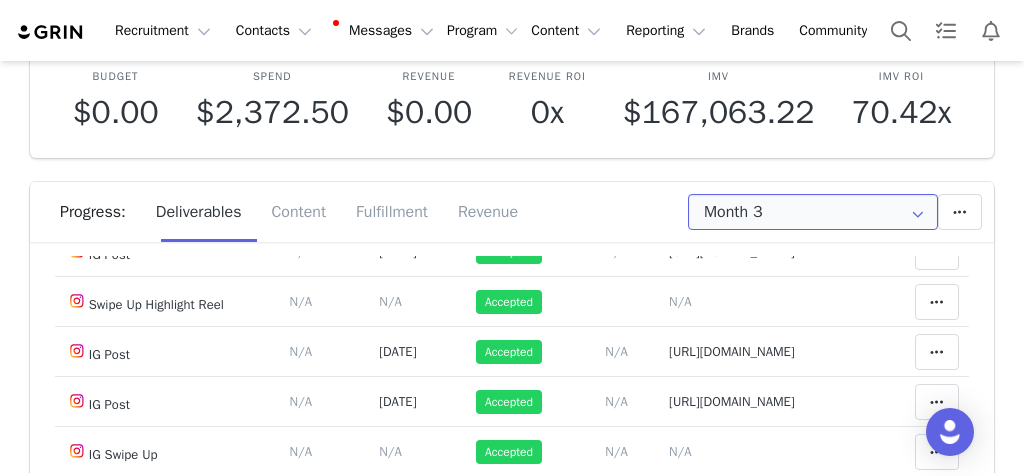 click on "Month 3" at bounding box center (813, 212) 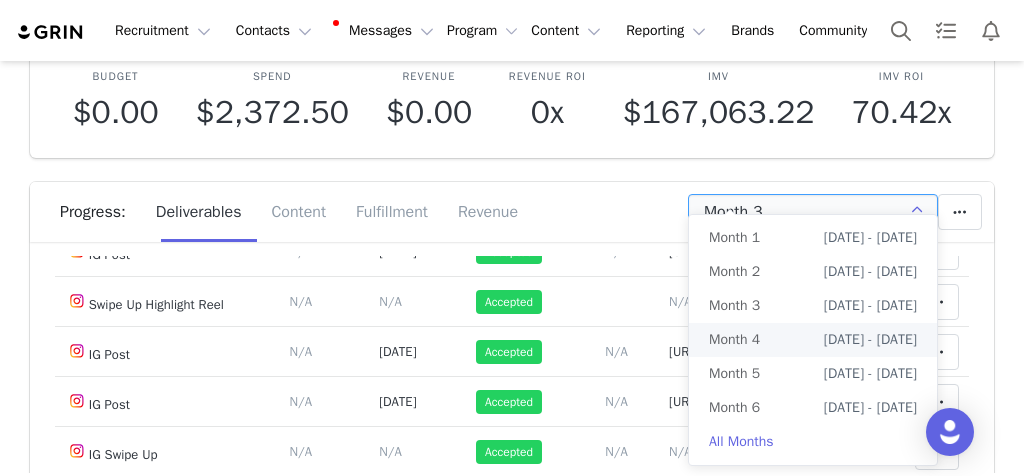 click on "Month 4  Dec 16th - Jan 16th" at bounding box center [813, 340] 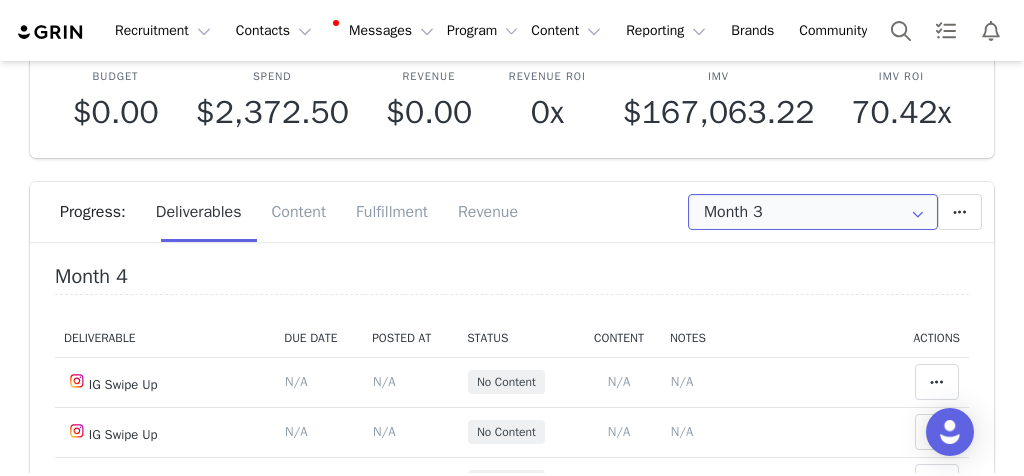 scroll, scrollTop: 37, scrollLeft: 0, axis: vertical 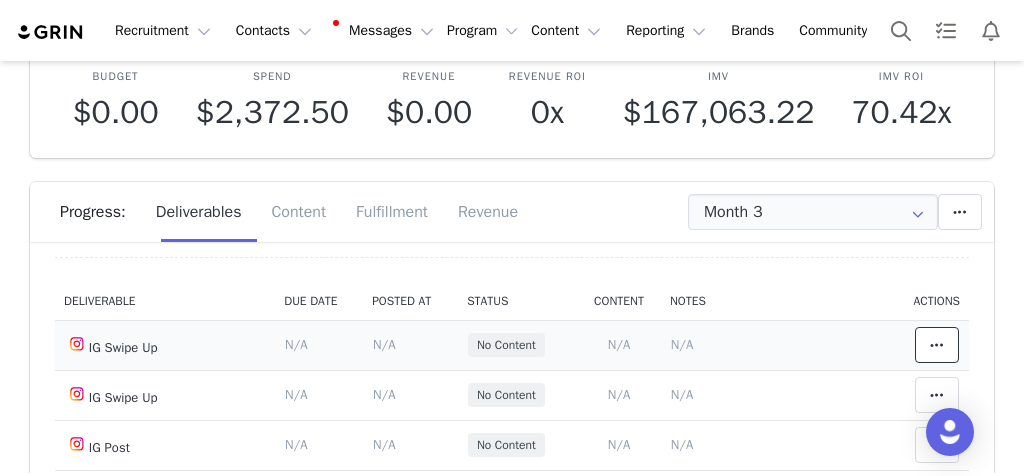 drag, startPoint x: 1000, startPoint y: 180, endPoint x: 938, endPoint y: 336, distance: 167.869 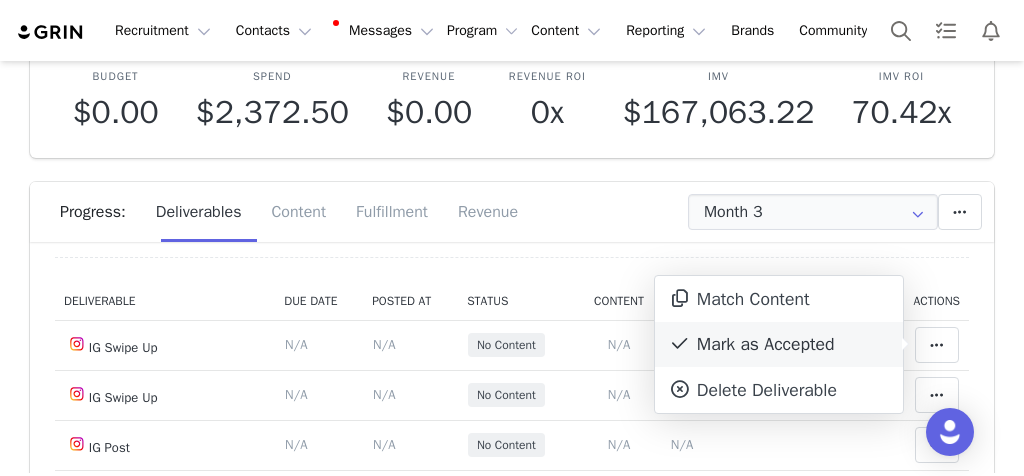 drag, startPoint x: 938, startPoint y: 336, endPoint x: 846, endPoint y: 348, distance: 92.779305 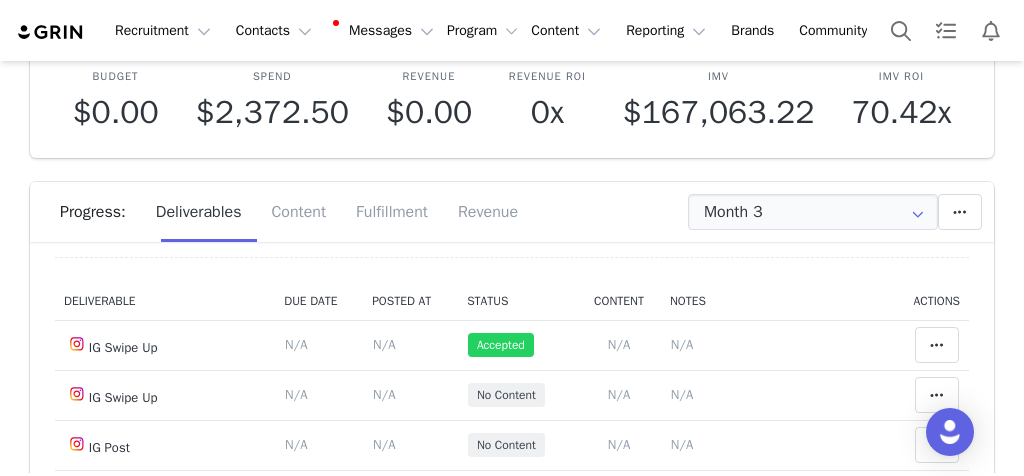 click on "N/A" at bounding box center [682, 344] 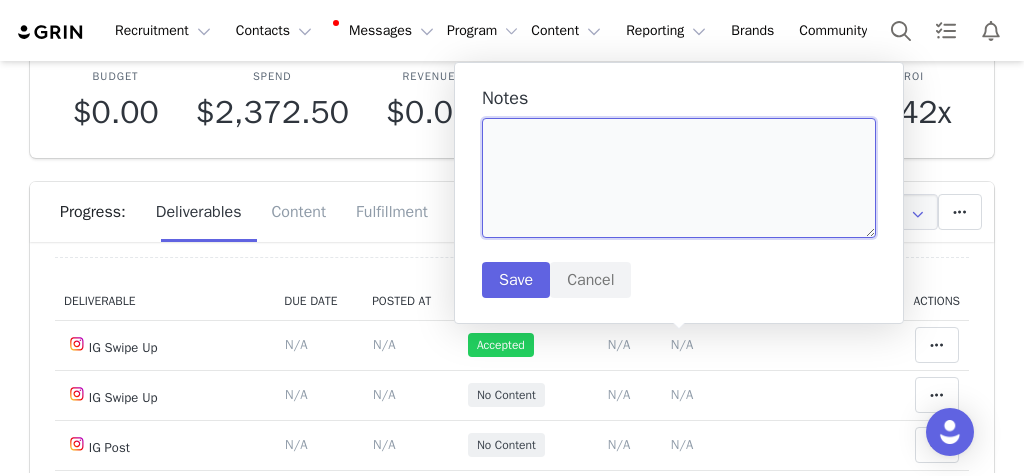 click at bounding box center [679, 178] 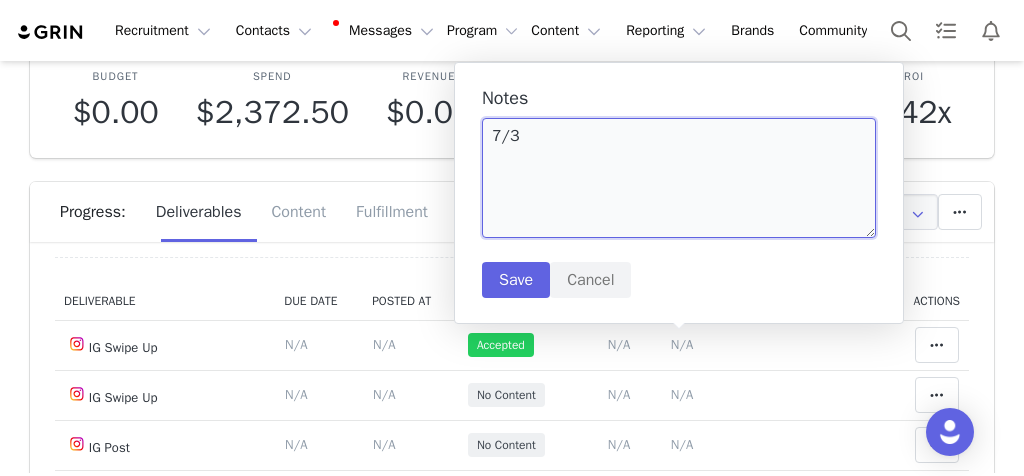 paste on "https://static-resources.creatoriq.com/instagram-stories/videos/3668834273281695194.mp4" 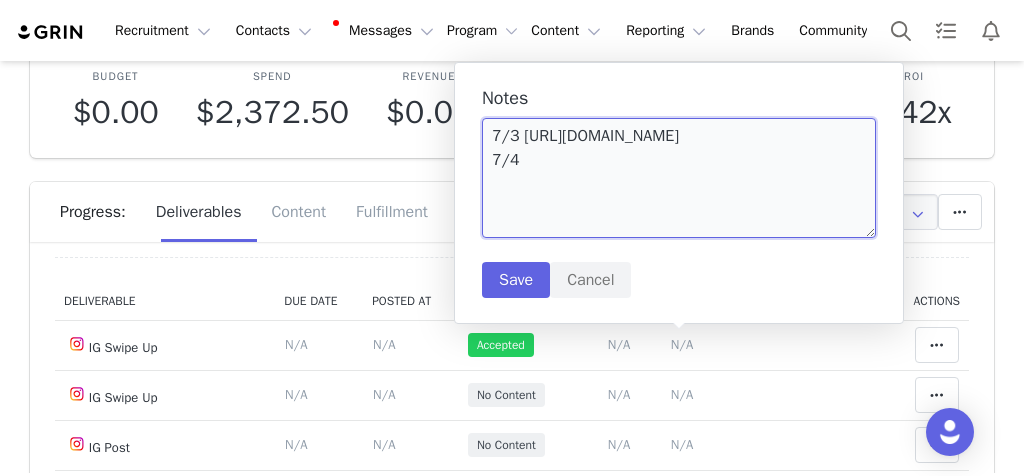 paste on "https://static-resources.creatoriq.com/instagram-stories/videos/3669285890007129289.mp4" 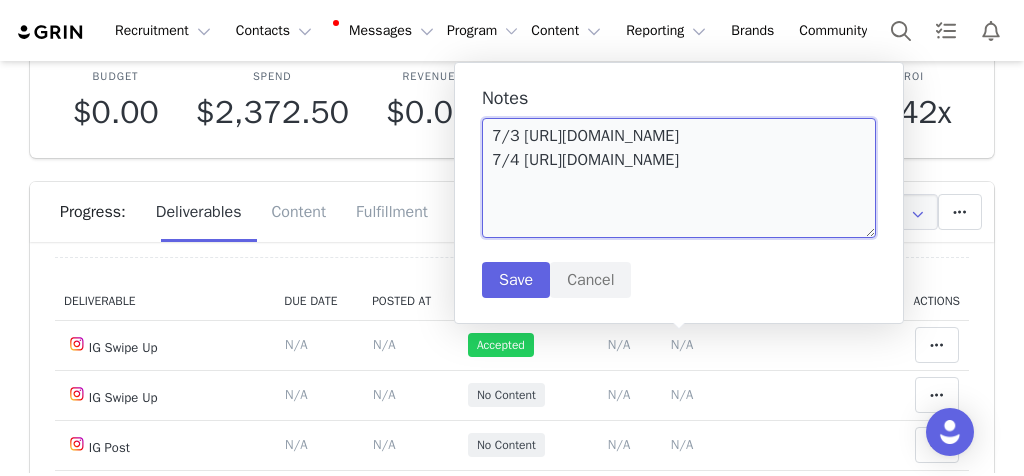 scroll, scrollTop: 28, scrollLeft: 0, axis: vertical 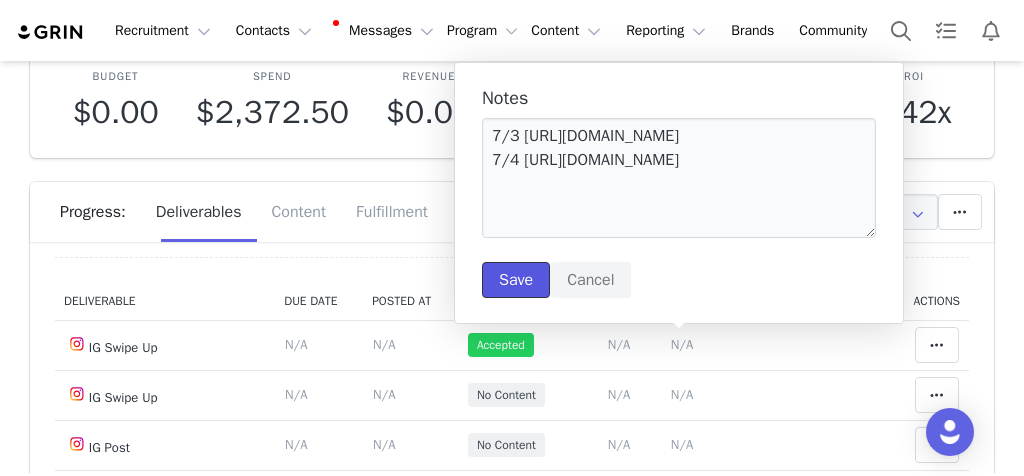 drag, startPoint x: 846, startPoint y: 348, endPoint x: 518, endPoint y: 286, distance: 333.80832 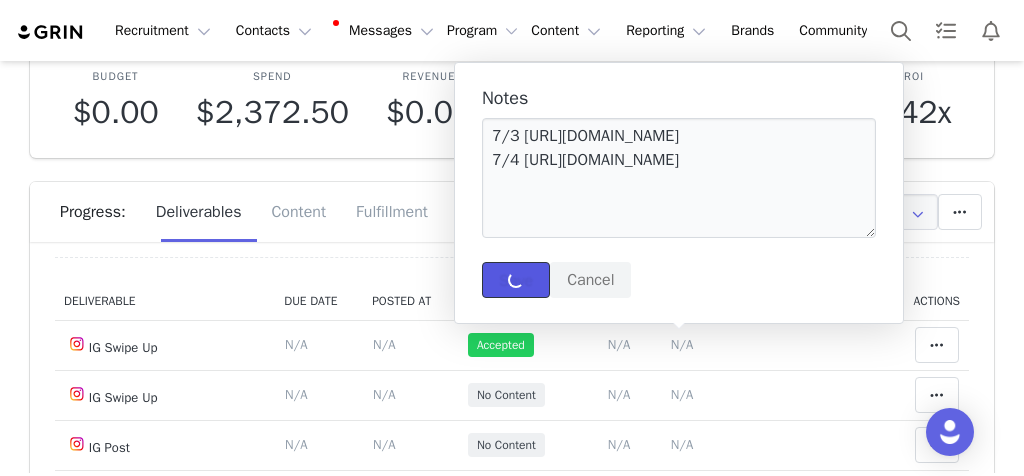 scroll, scrollTop: 0, scrollLeft: 0, axis: both 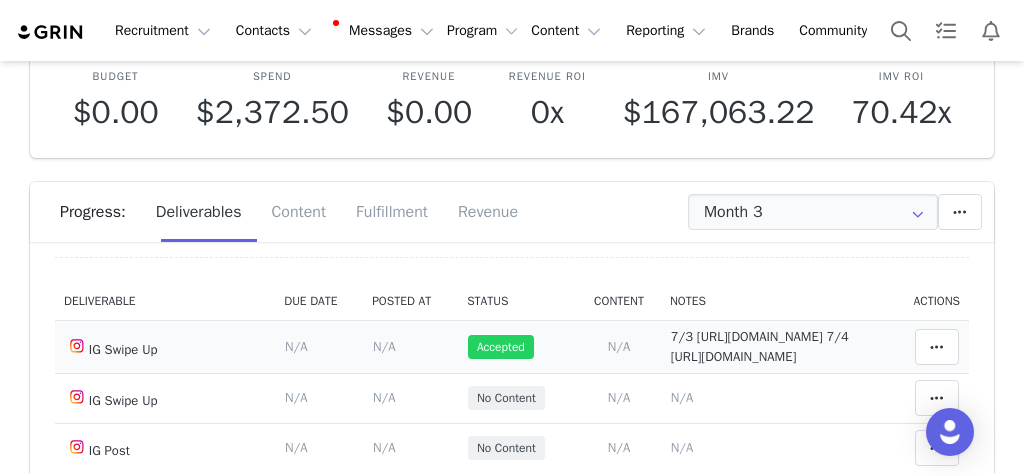 drag, startPoint x: 518, startPoint y: 286, endPoint x: 352, endPoint y: 378, distance: 189.78935 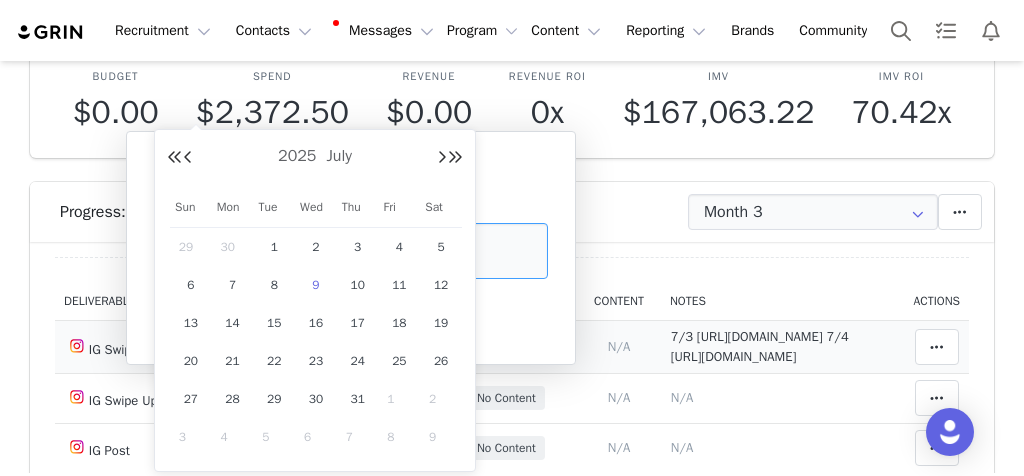 click on "Recruitment Recruitment Creator Search Curated Lists Landing Pages Web Extension AI Creator Search Beta Contacts Contacts Creators Prospects Applicants Messages Messages Dashboard Inbox 99+ Templates Sequences Program Program Activations Campaigns Partnerships Payments Affiliates Content Content Creator Content Media Library Social Listening Reporting Reporting Dashboard Report Builder Brands Brands Community Community Partnerships  Alex Ann  PFP - 24 IG posts + 12 IG swipe ups  Edit Partnership  Budget $0.00 Spend $2,372.50 Revenue $0.00 Revenue ROI 0x IMV $167,063.22 IMV ROI 70.42x Progress: Deliverables Content Fulfillment Revenue Month 3 Add a new deliverable  What type of deliverable?   Swipe Up Highlight Reel   IG Swipe Up   PINNED POST   IG Post   Tag in Bio   Where should it be added?  Throughout Partnership  Month 1   Month 2   Month 3   Month 4   Month 5   Month 6   Throughout Partnership   Save  Cancel  Add Deliverable   Set End Date for Month 4  Jan 16, 2025 Current date: Jan 16, 2025" at bounding box center (512, 238) 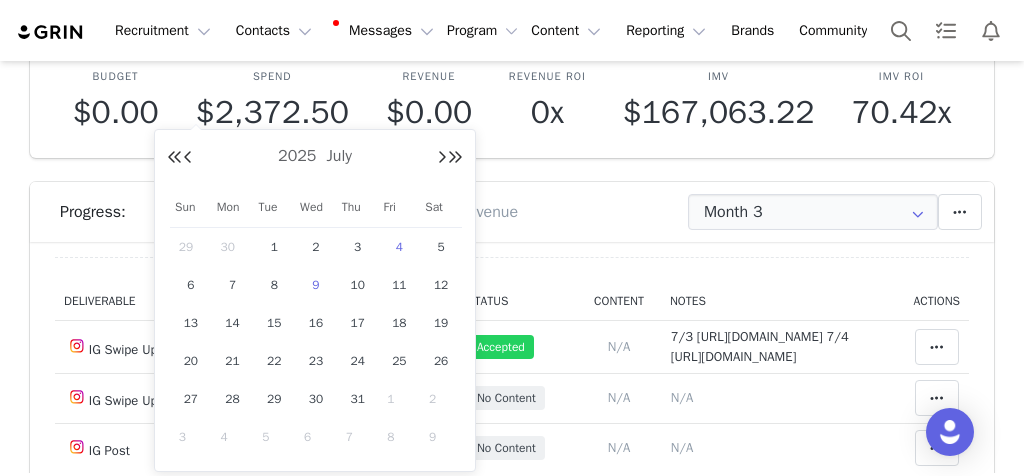 drag, startPoint x: 352, startPoint y: 378, endPoint x: 393, endPoint y: 249, distance: 135.35878 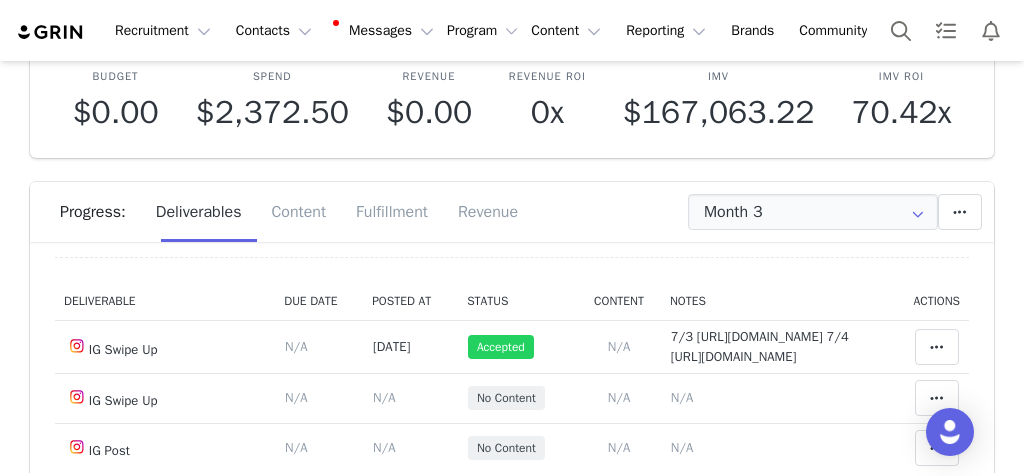 scroll, scrollTop: 118, scrollLeft: 0, axis: vertical 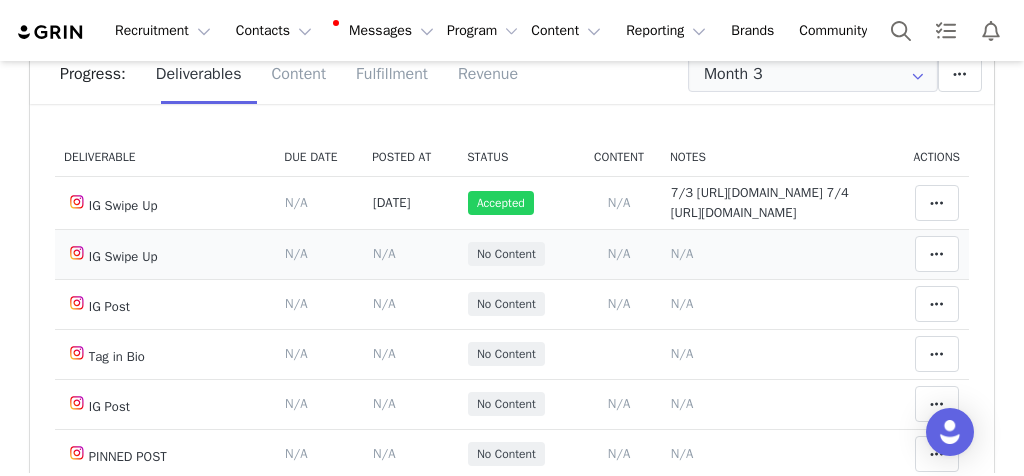 drag, startPoint x: 393, startPoint y: 249, endPoint x: 618, endPoint y: 260, distance: 225.26872 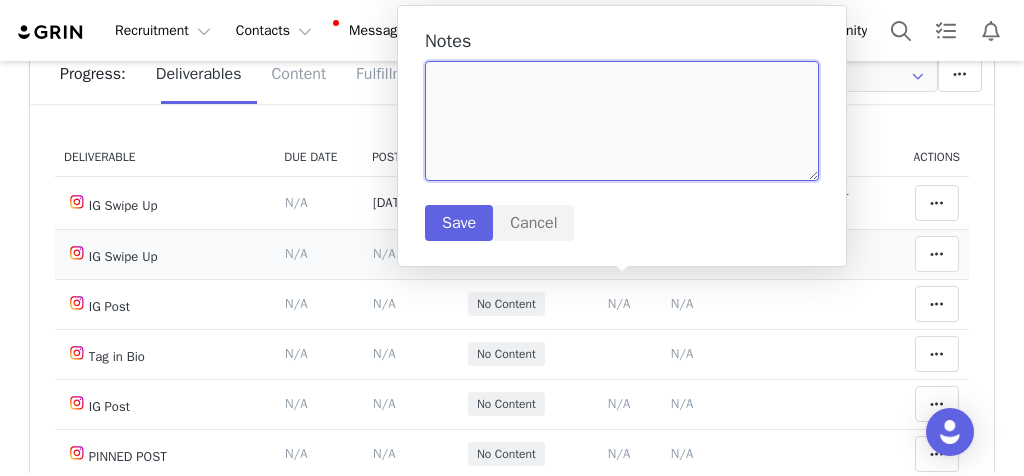 click at bounding box center (622, 121) 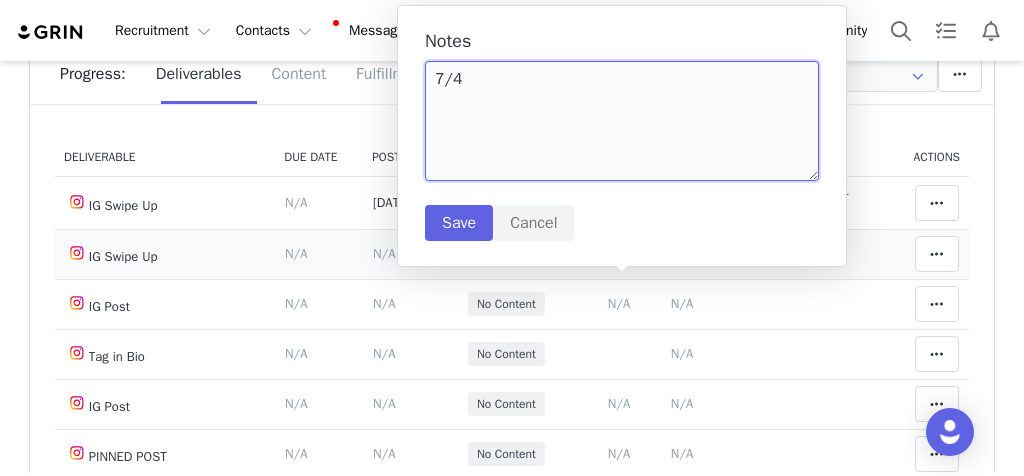 paste on "https://static-resources.creatoriq.com/instagram-stories/videos/3669366609999884676.mp4" 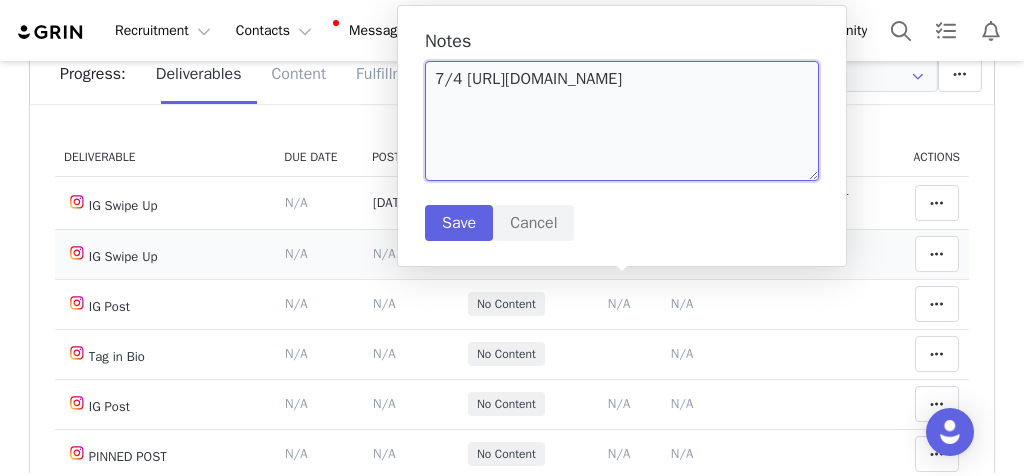type on "7/4 https://static-resources.creatoriq.com/instagram-stories/videos/3669366609999884676.mp4" 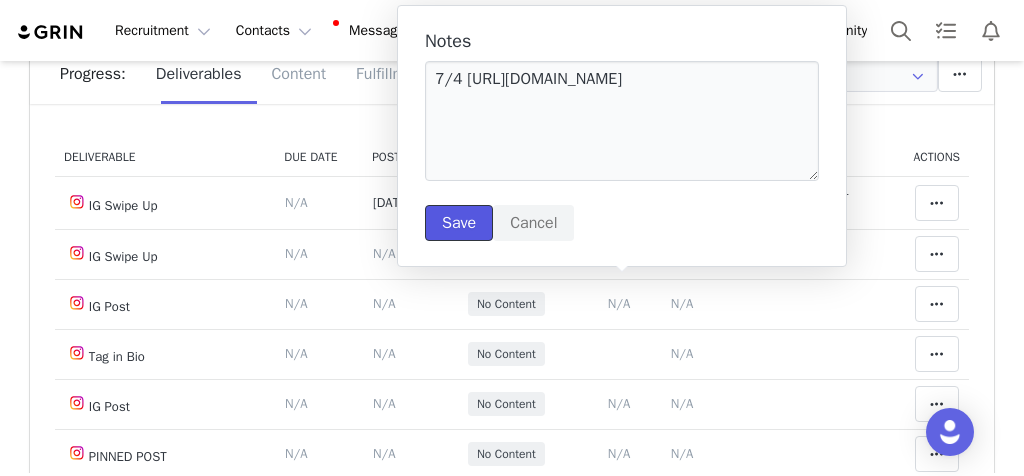 drag, startPoint x: 618, startPoint y: 260, endPoint x: 455, endPoint y: 229, distance: 165.92166 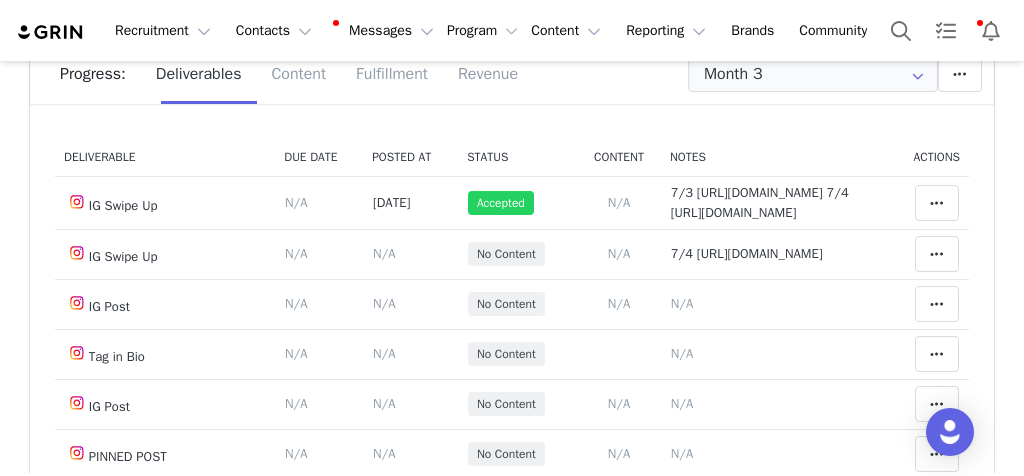scroll, scrollTop: 140, scrollLeft: 0, axis: vertical 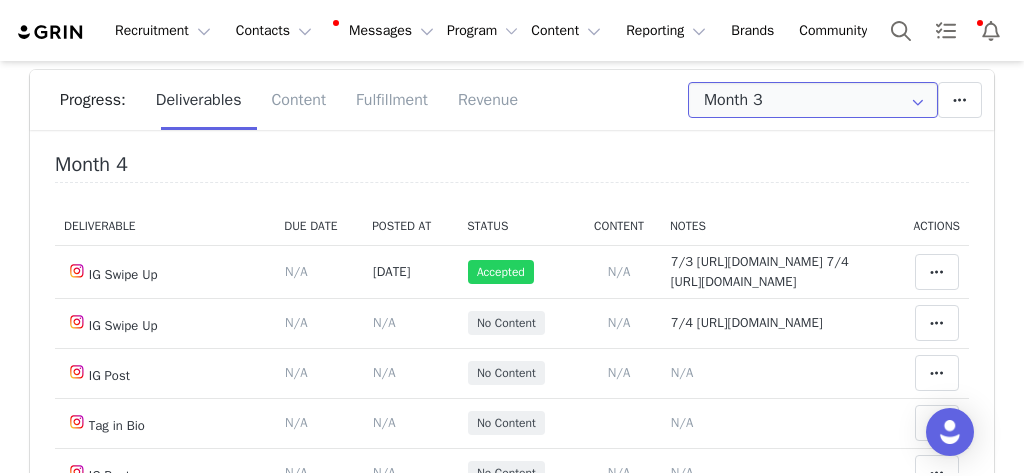 click on "Month 3" at bounding box center [813, 100] 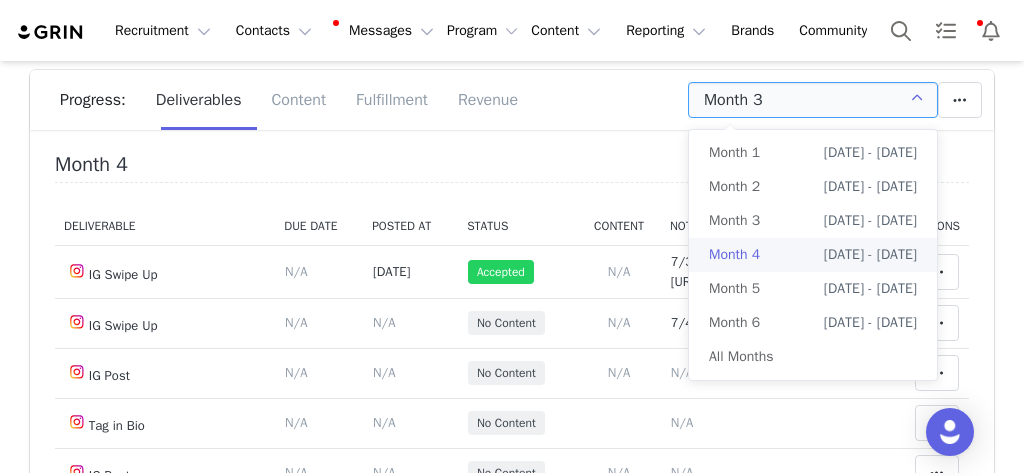 click on "Month 3" at bounding box center (734, 221) 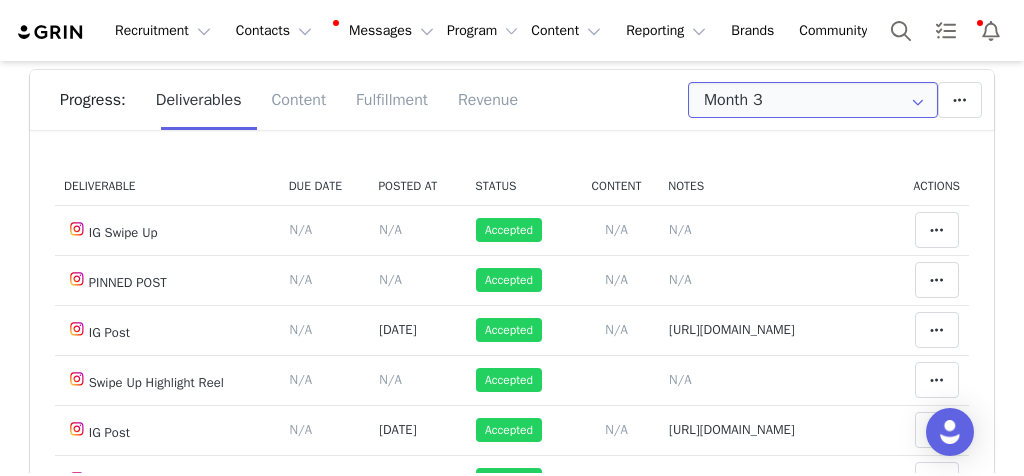 scroll, scrollTop: 78, scrollLeft: 0, axis: vertical 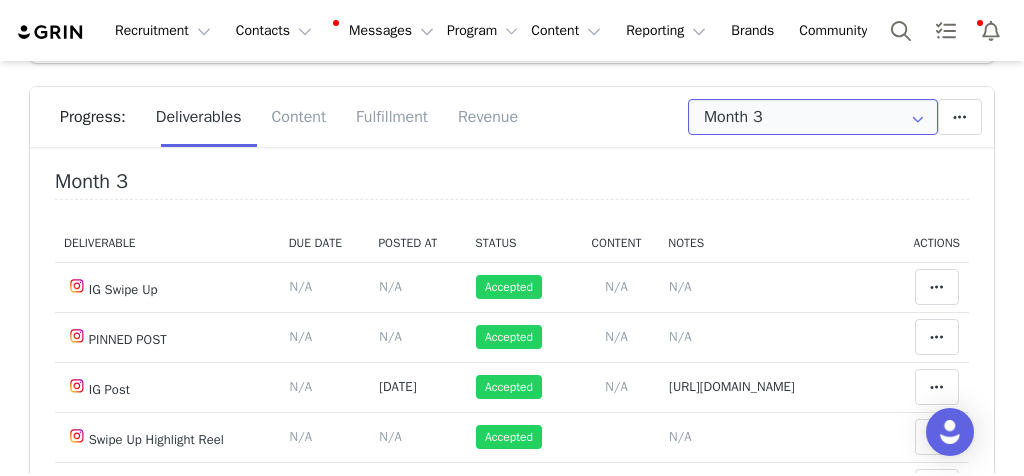 drag, startPoint x: 455, startPoint y: 229, endPoint x: 797, endPoint y: 113, distance: 361.1371 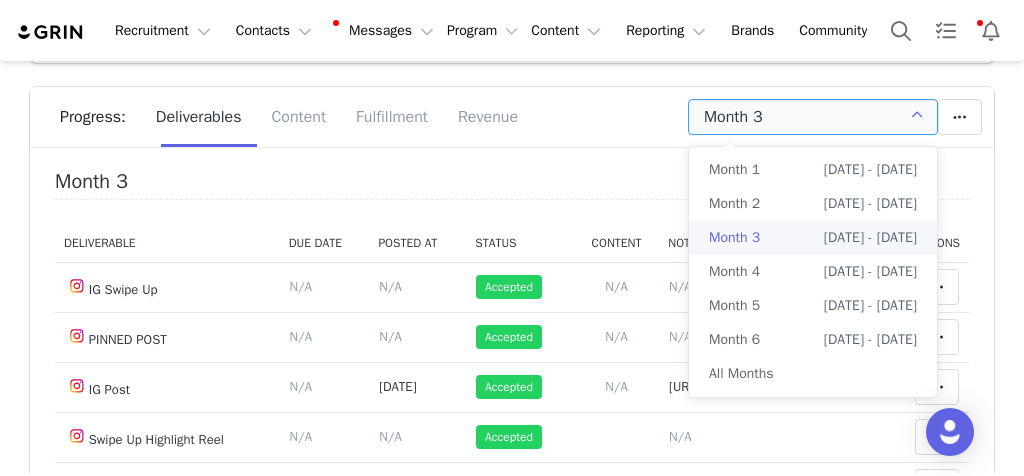 click on "Month 4" at bounding box center (734, 272) 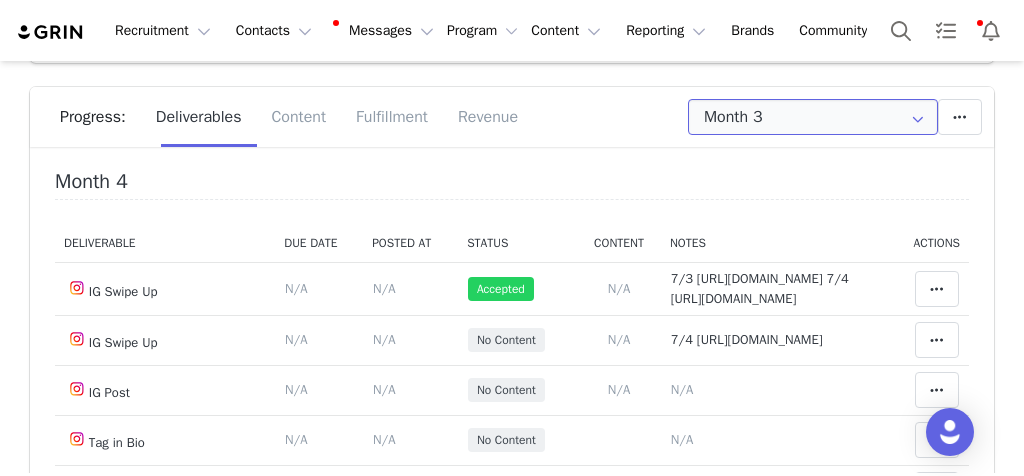 scroll, scrollTop: 140, scrollLeft: 0, axis: vertical 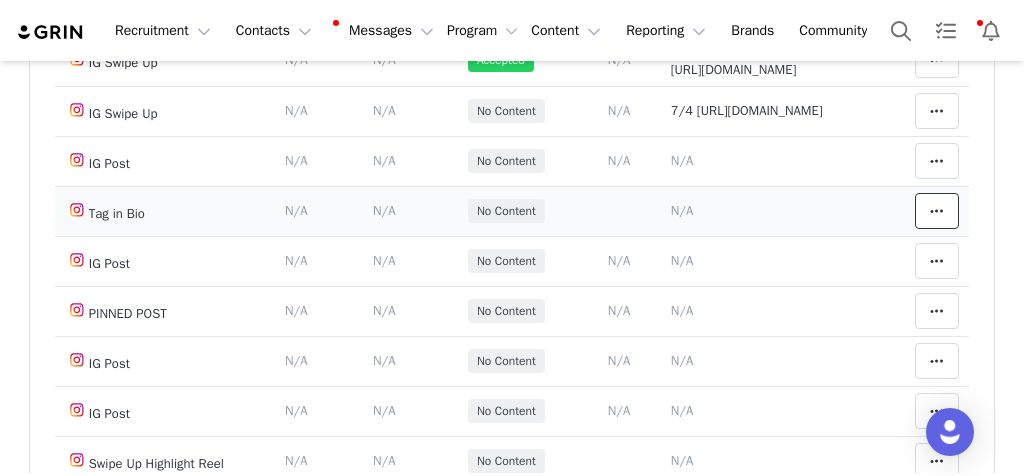 drag, startPoint x: 797, startPoint y: 113, endPoint x: 928, endPoint y: 210, distance: 163.00307 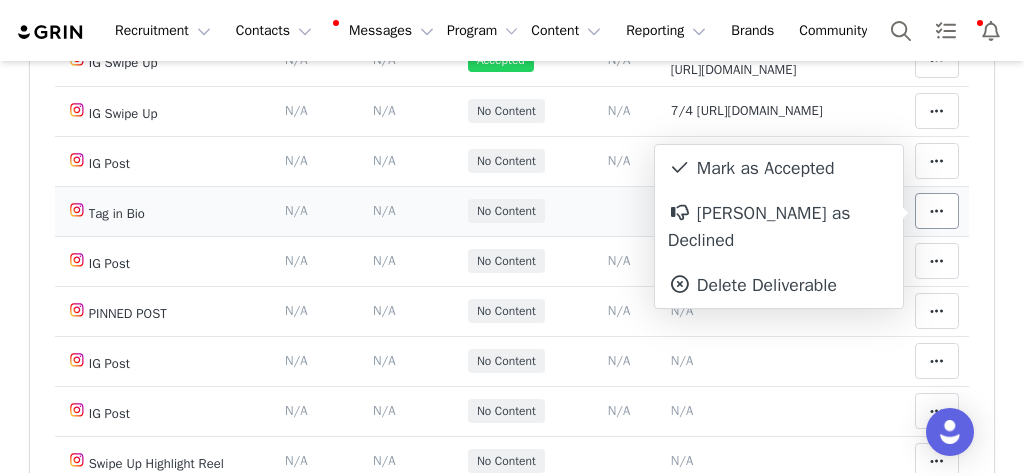 click on "Mark as Accepted" at bounding box center (779, 168) 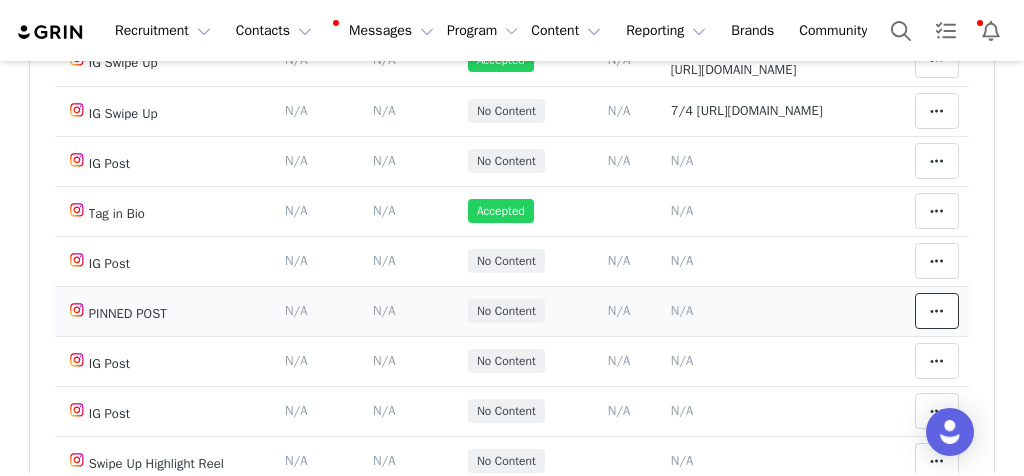 drag, startPoint x: 928, startPoint y: 210, endPoint x: 939, endPoint y: 319, distance: 109.55364 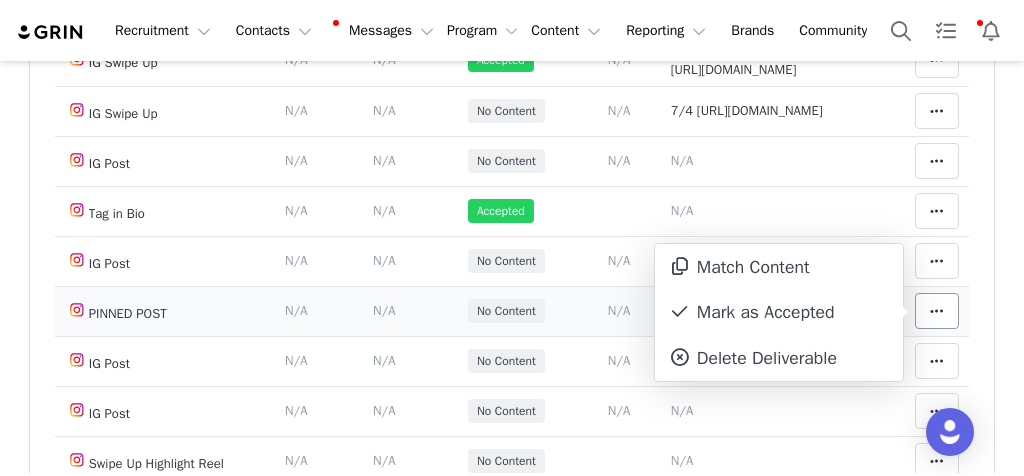 click on "Mark as Accepted" at bounding box center [779, 313] 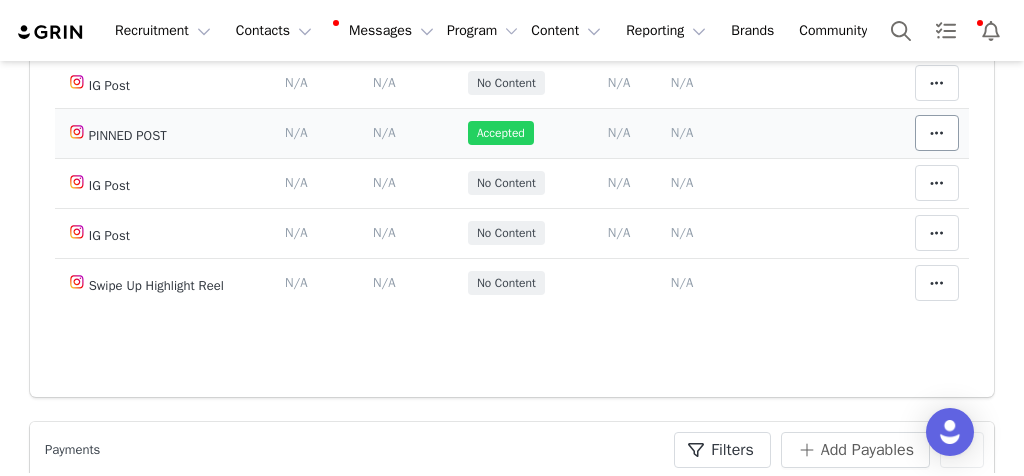 scroll, scrollTop: 584, scrollLeft: 0, axis: vertical 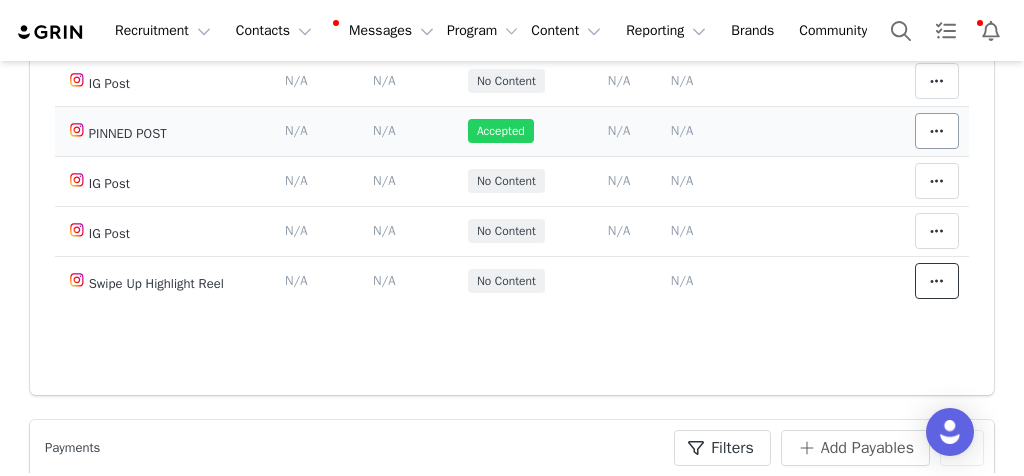 click at bounding box center [937, 281] 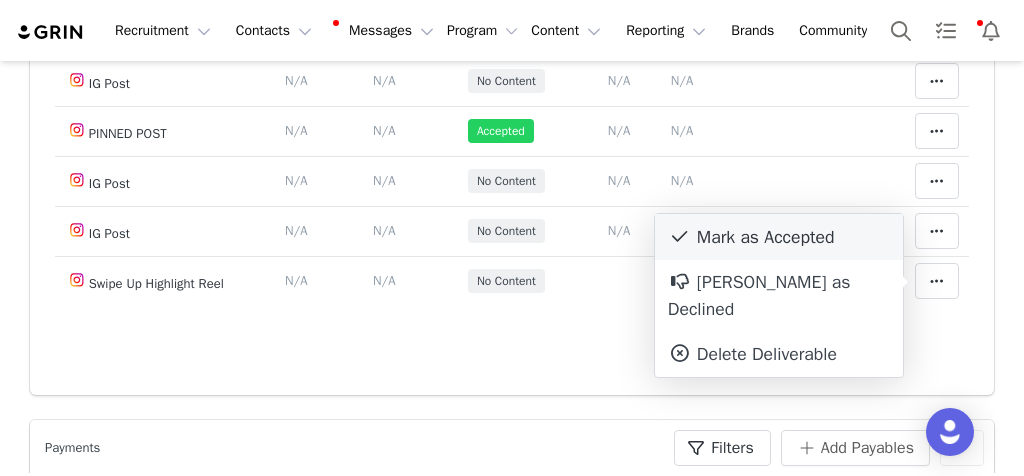 drag, startPoint x: 939, startPoint y: 319, endPoint x: 826, endPoint y: 247, distance: 133.9888 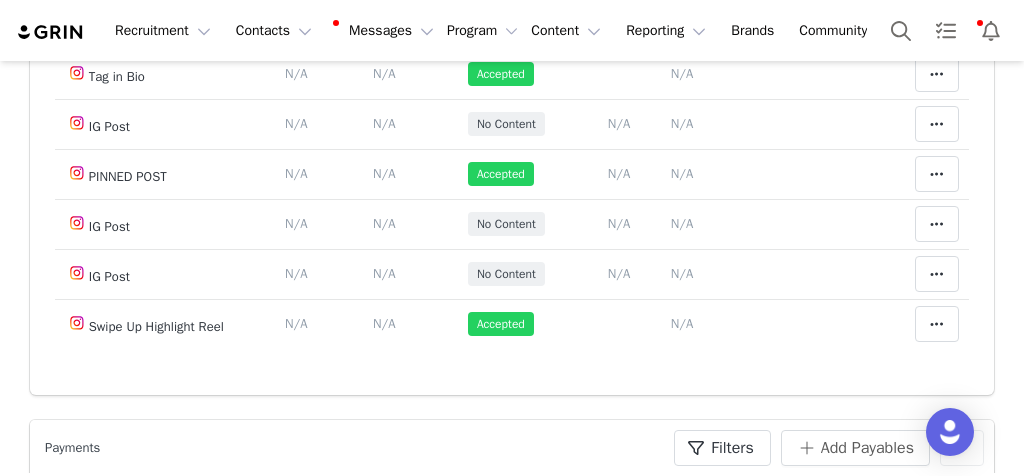 scroll, scrollTop: 0, scrollLeft: 0, axis: both 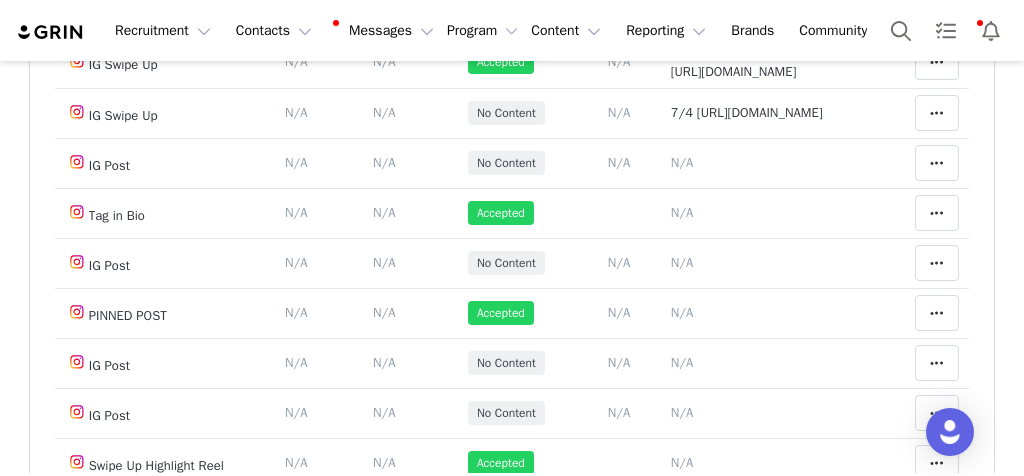 drag, startPoint x: 826, startPoint y: 247, endPoint x: 28, endPoint y: 155, distance: 803.28577 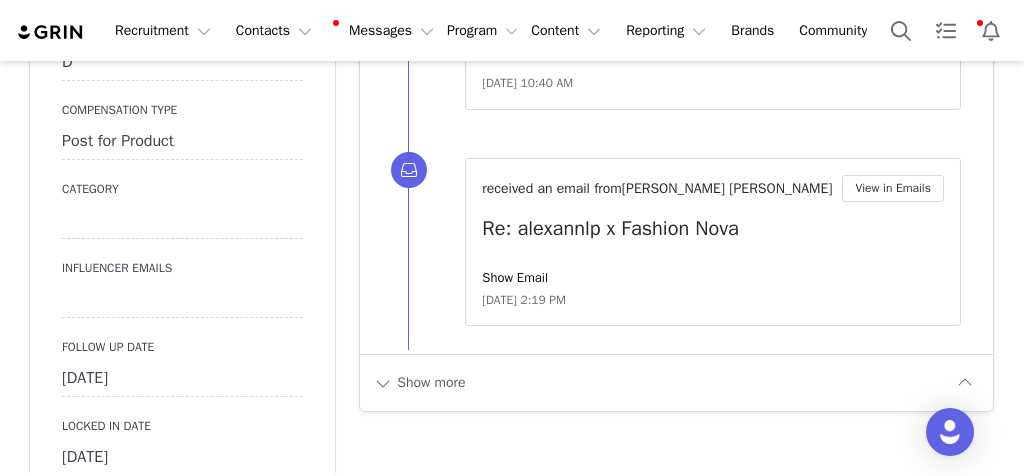 scroll, scrollTop: 4824, scrollLeft: 0, axis: vertical 